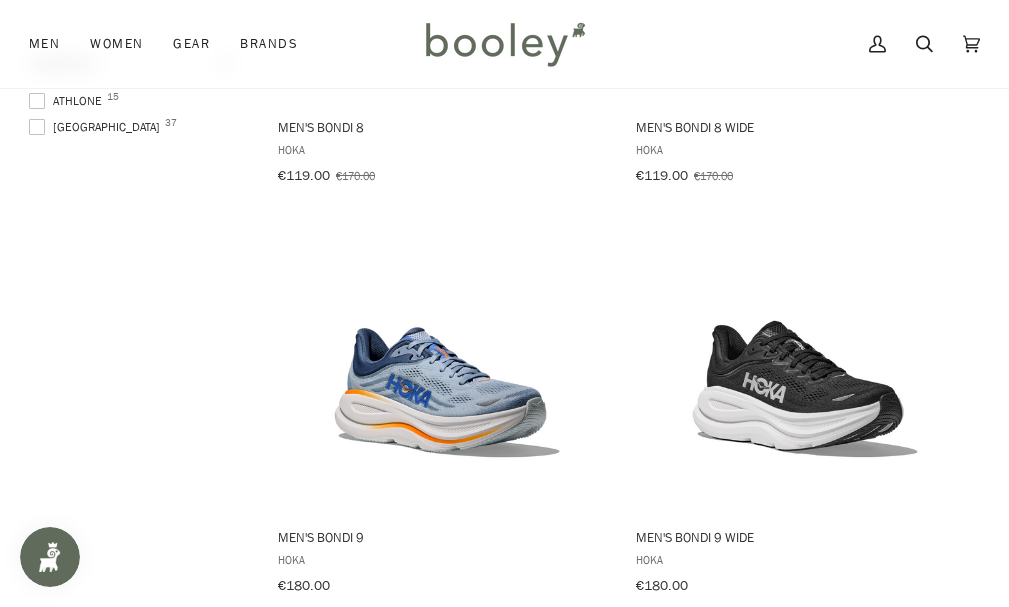 scroll, scrollTop: 1340, scrollLeft: 0, axis: vertical 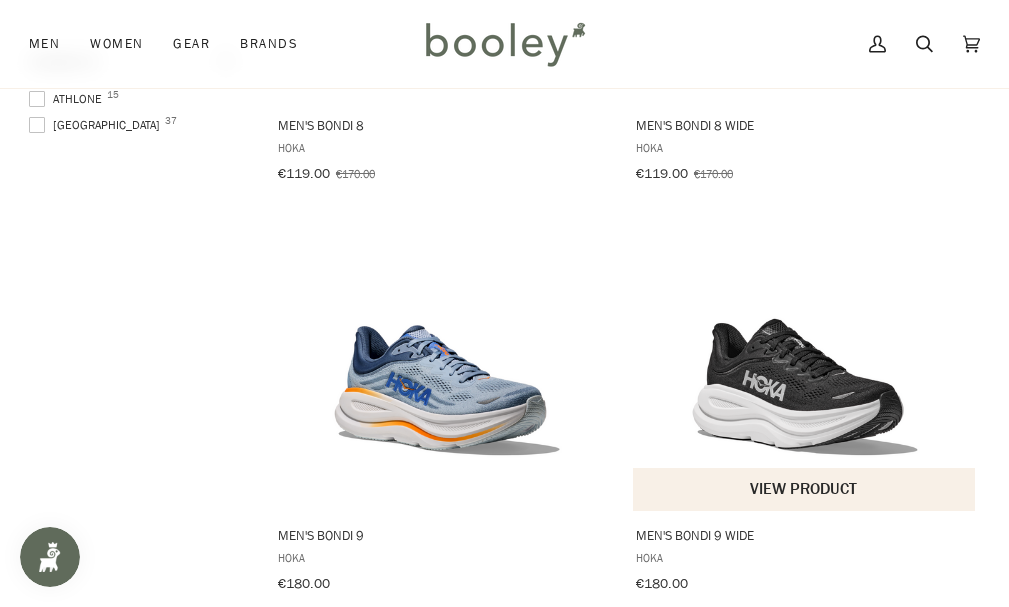 click at bounding box center [805, 361] 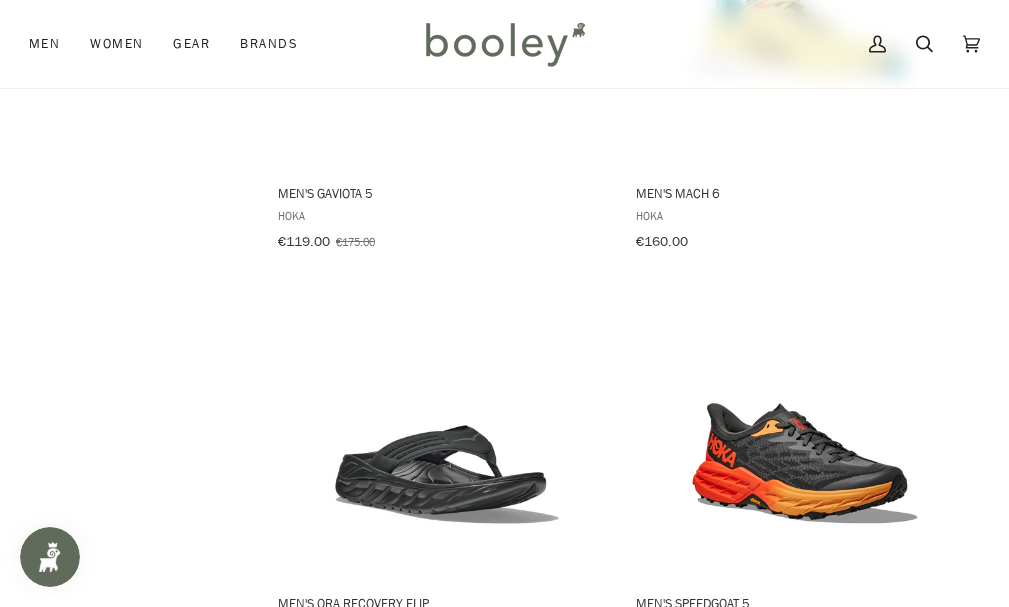 scroll, scrollTop: 2898, scrollLeft: 0, axis: vertical 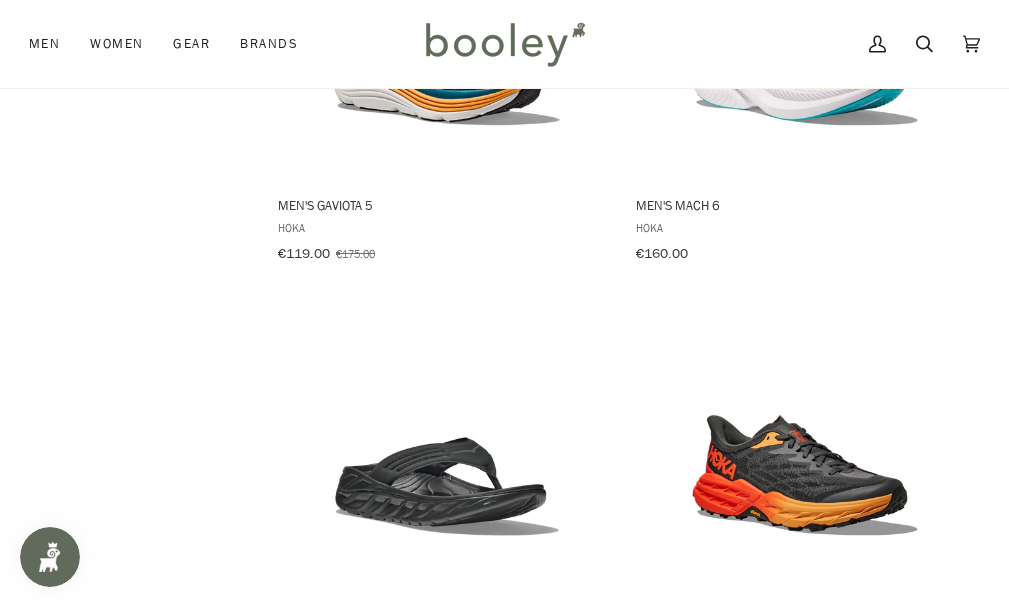 click at bounding box center (504, 44) 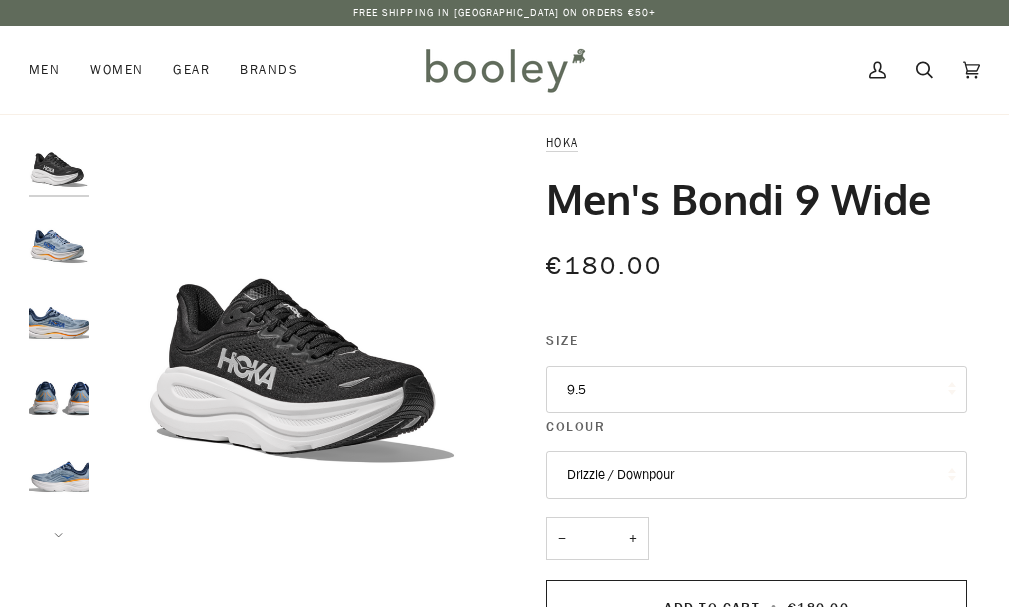 scroll, scrollTop: 0, scrollLeft: 0, axis: both 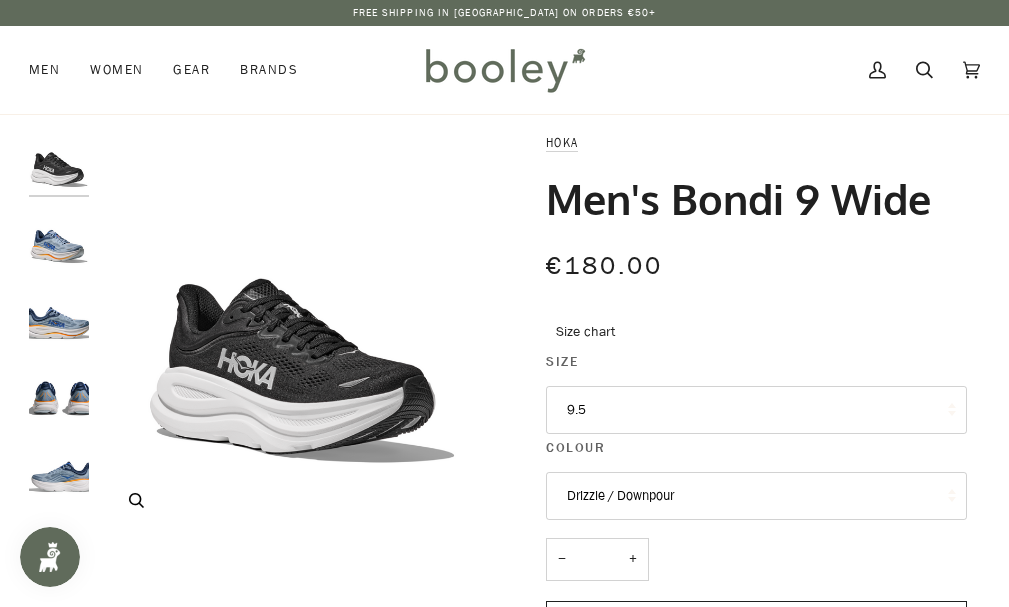 click at bounding box center [302, 336] 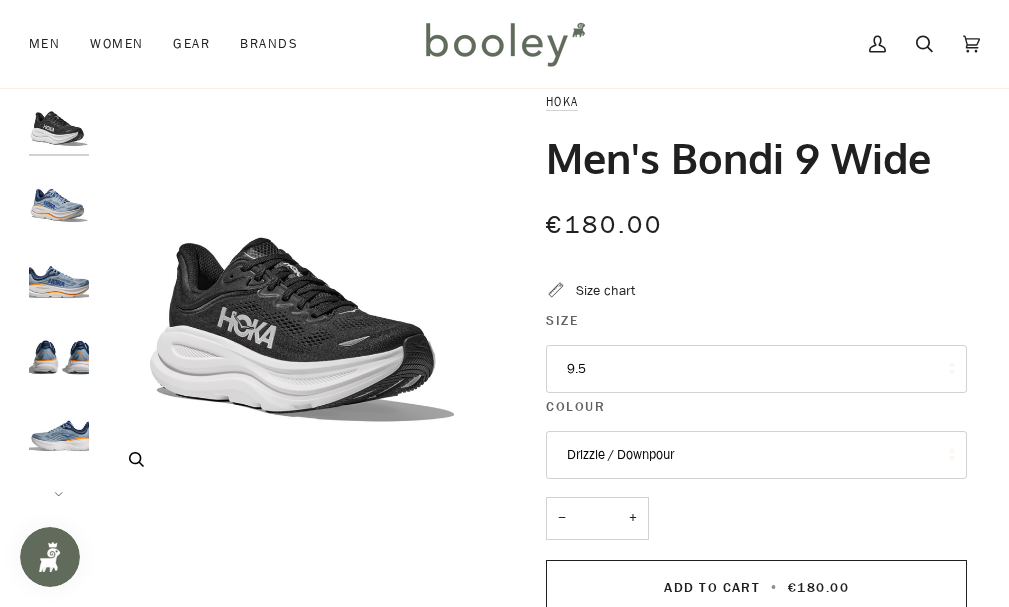 scroll, scrollTop: 39, scrollLeft: 0, axis: vertical 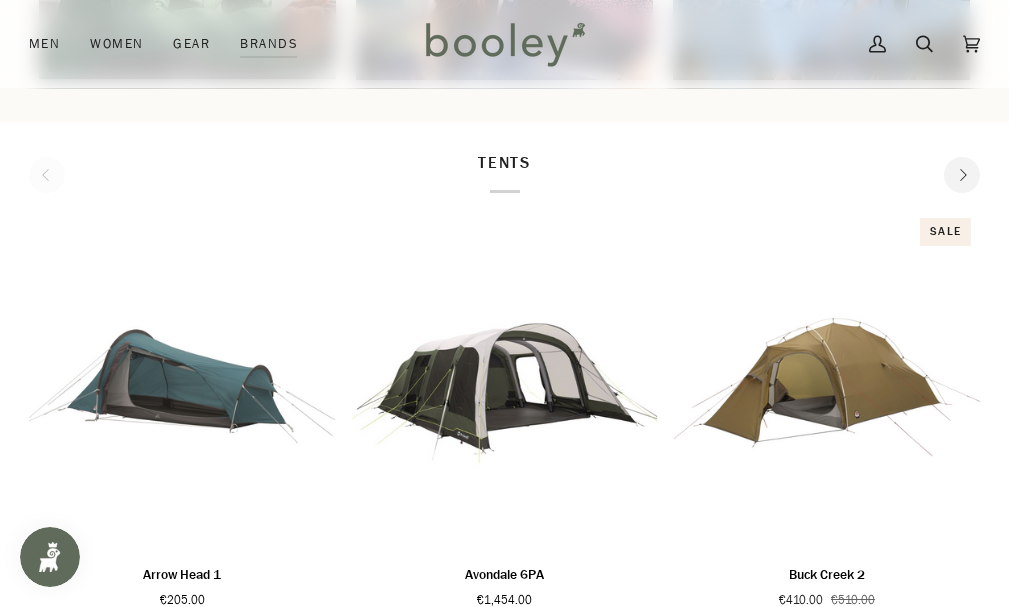 click on "Next" 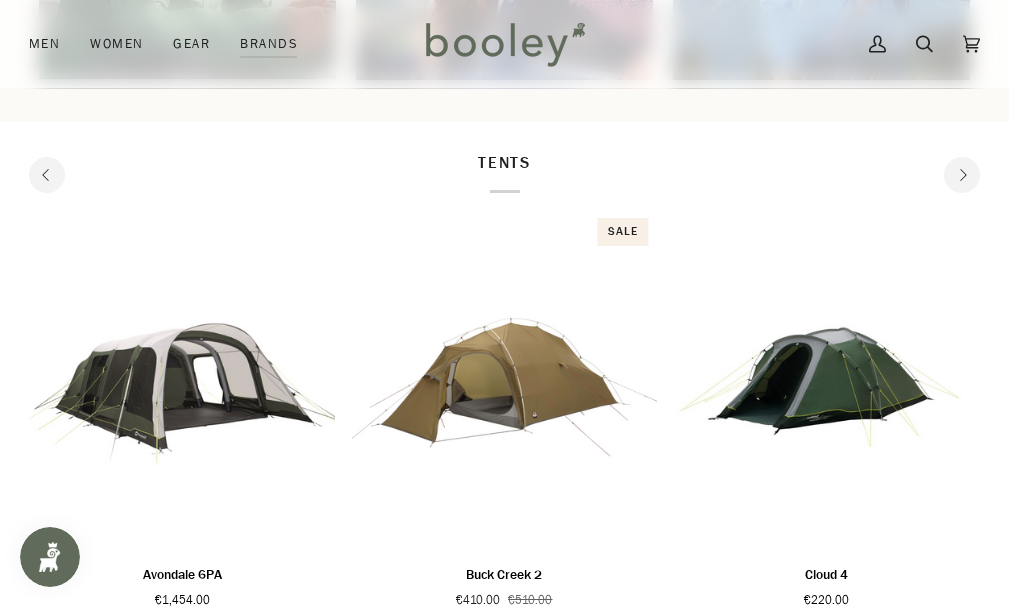 click on "Next" 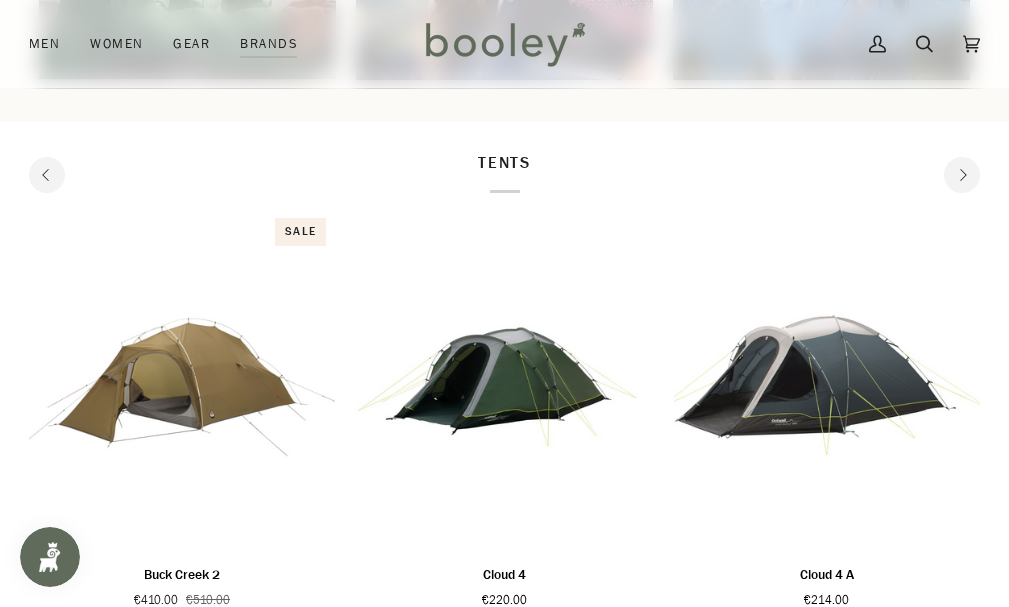 click on "Next" 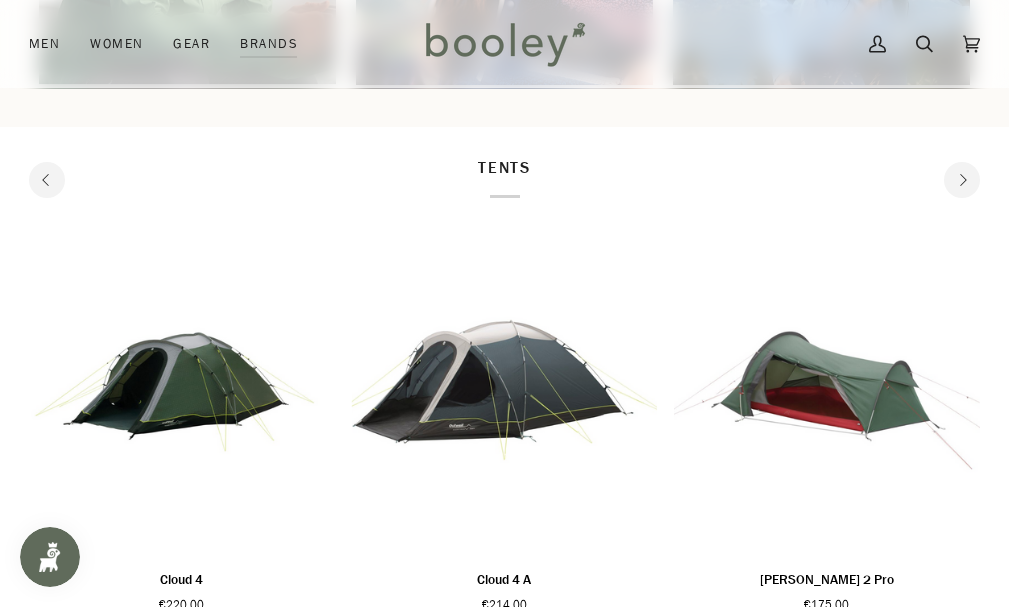 scroll, scrollTop: 1418, scrollLeft: 0, axis: vertical 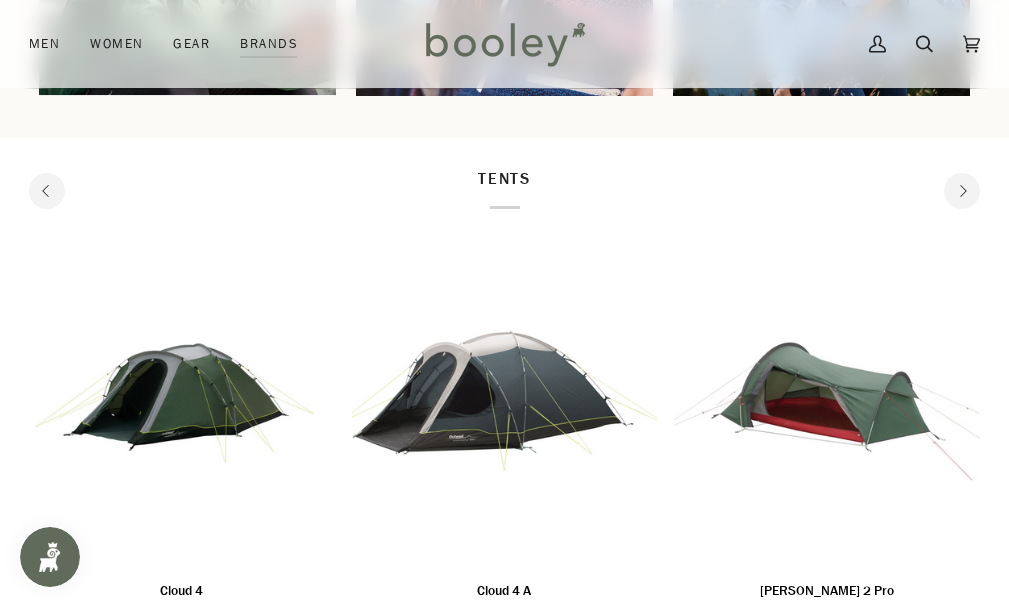 click on "Next" 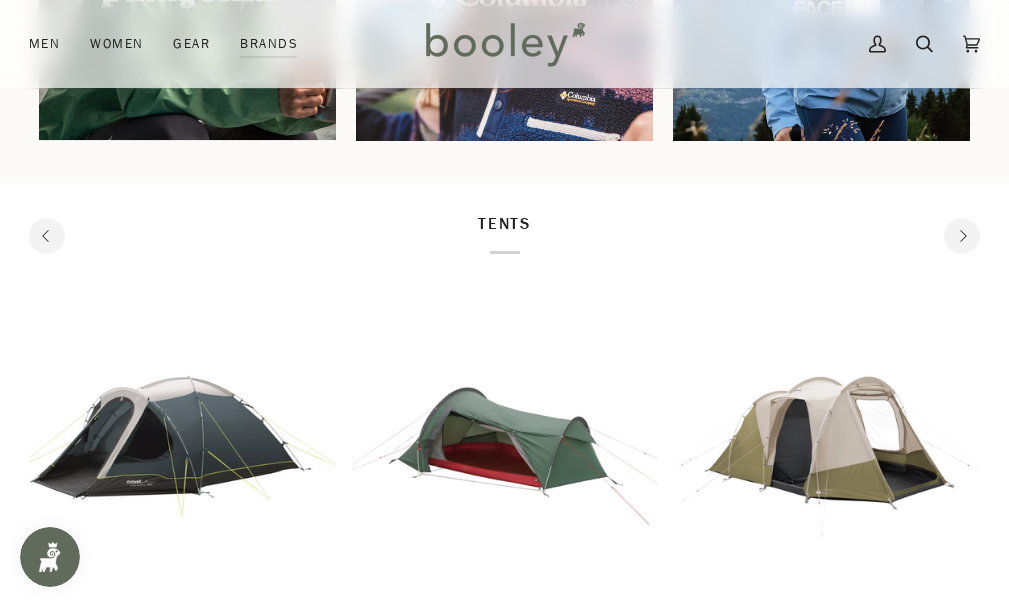 scroll, scrollTop: 1346, scrollLeft: 0, axis: vertical 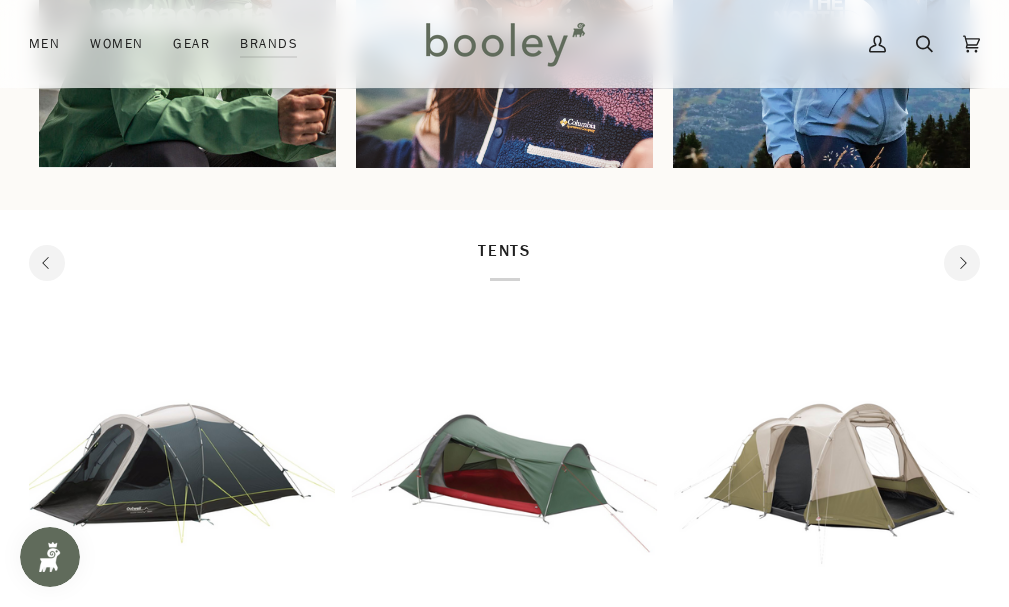 click on "Next" 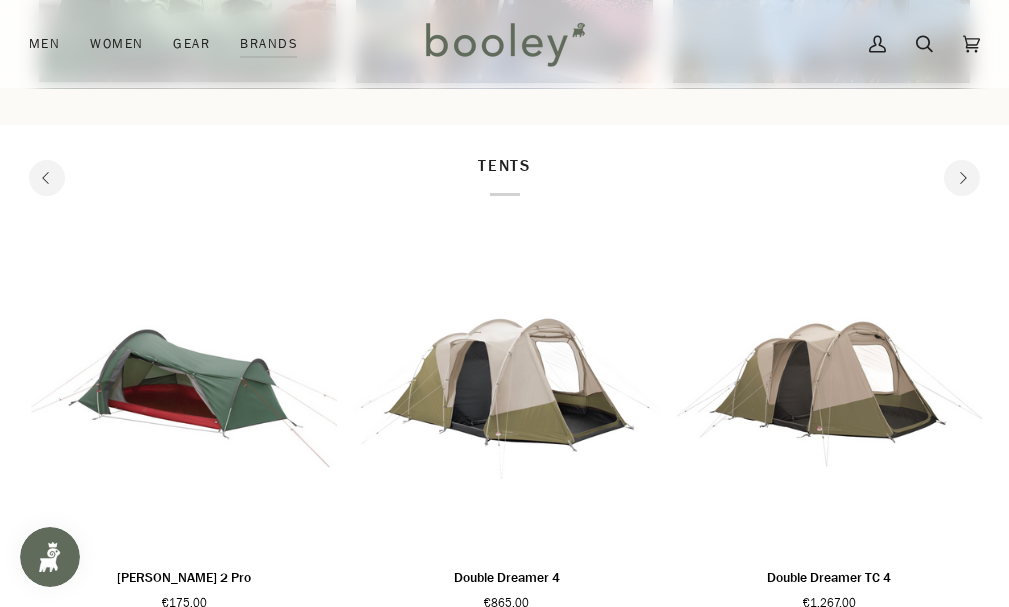 scroll, scrollTop: 1442, scrollLeft: 0, axis: vertical 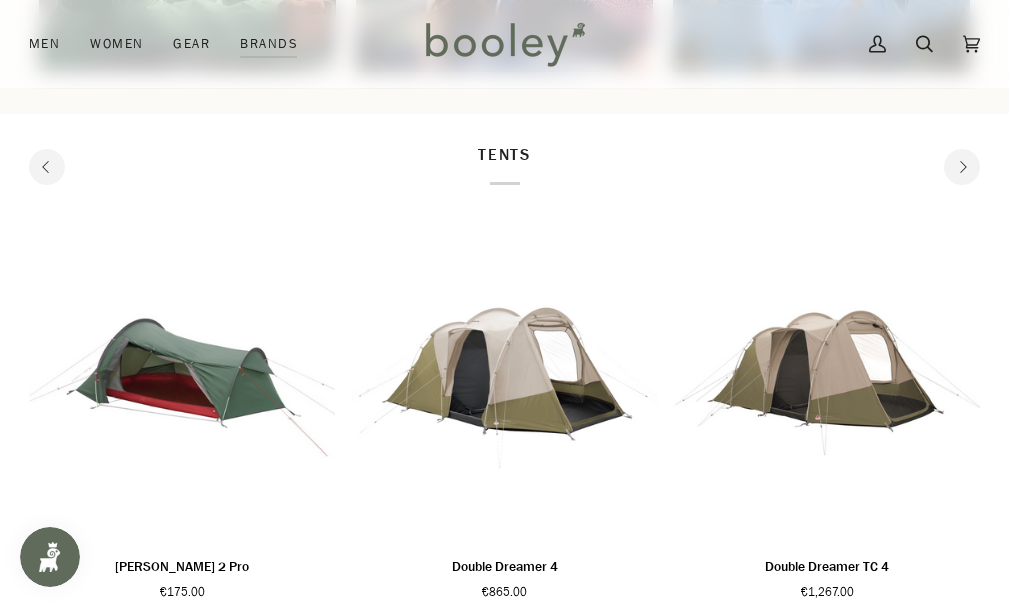click on "Next" 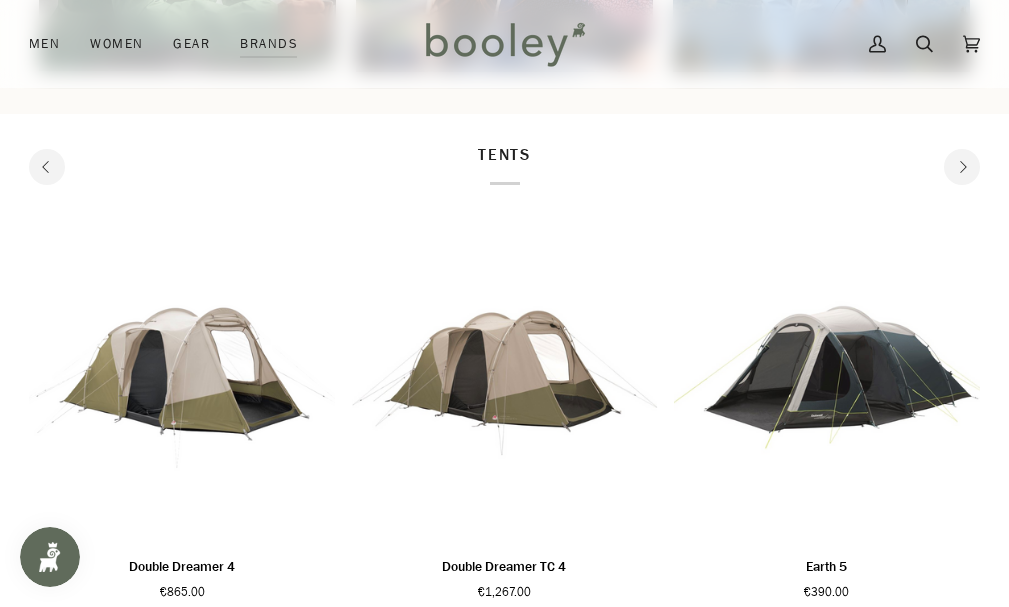 click on "Next" at bounding box center [962, 167] 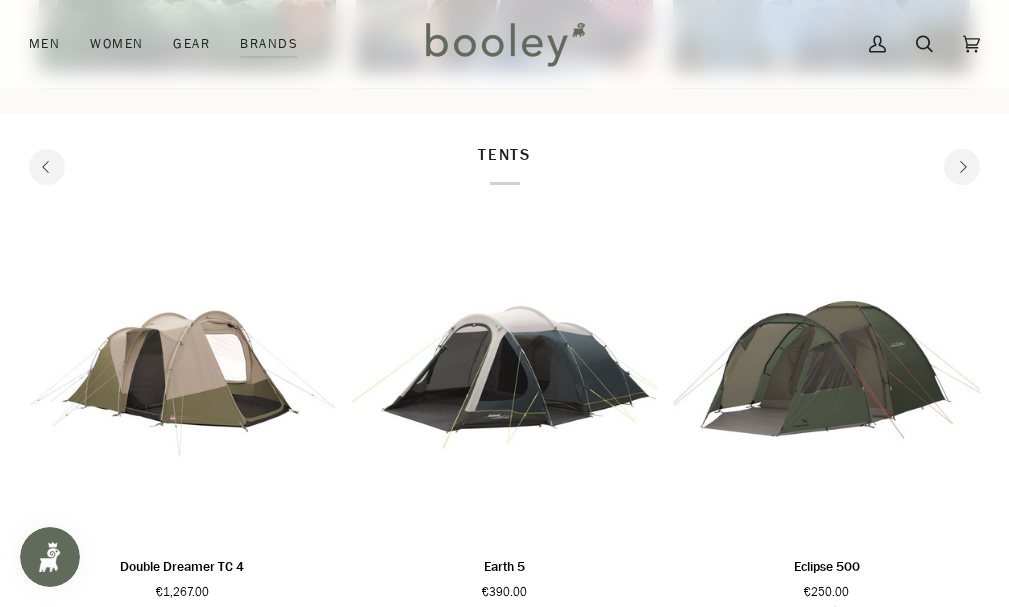 click on "Next" 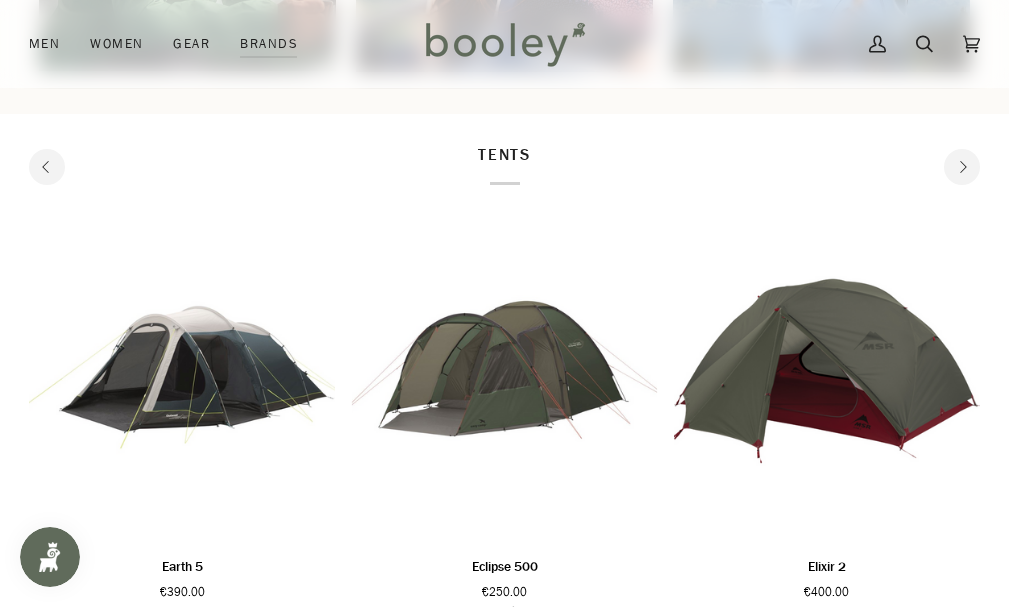 click on "Next" 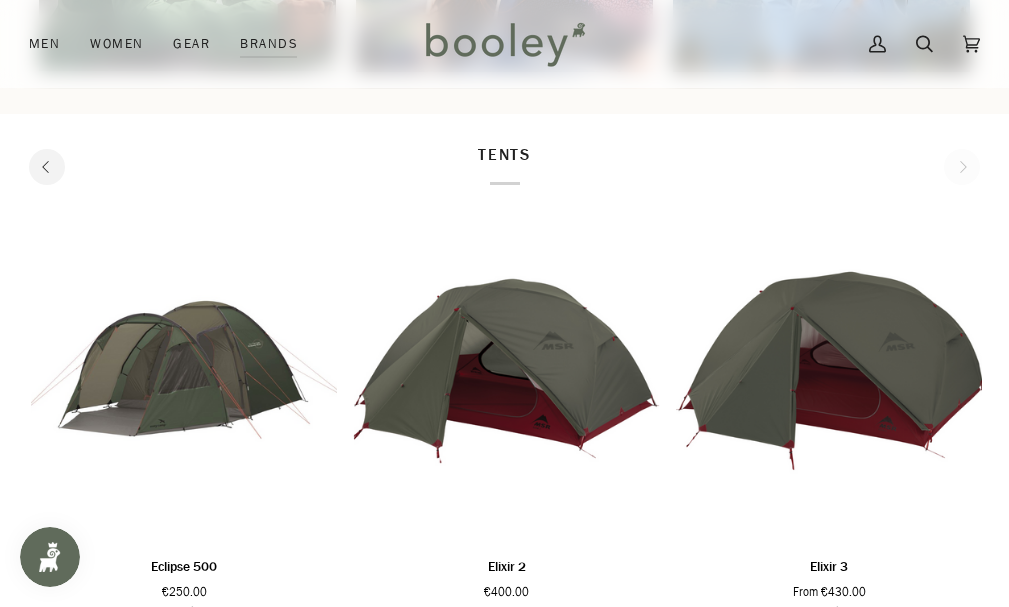 click on "Tents" at bounding box center [504, 164] 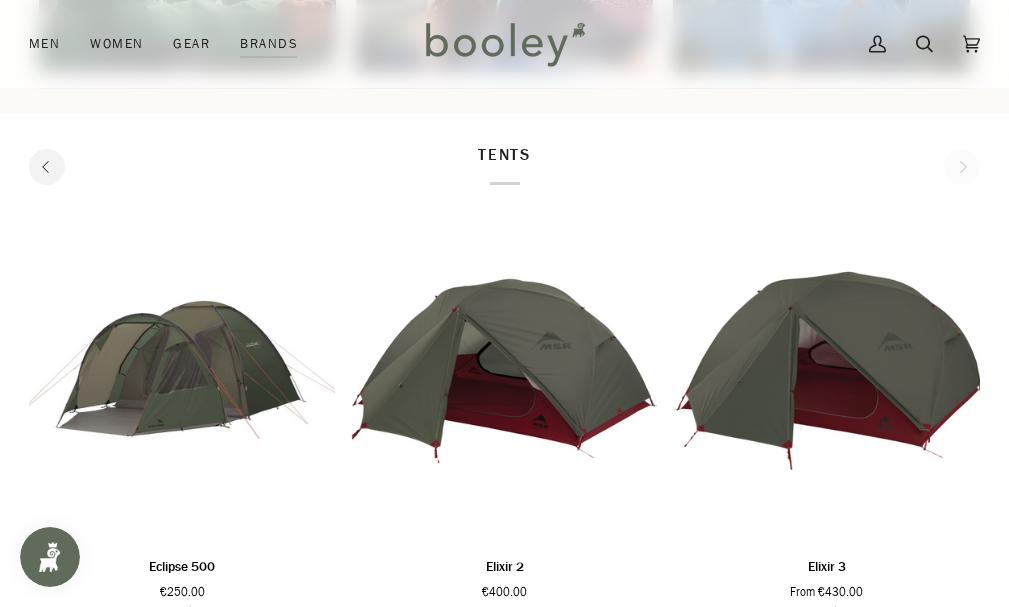 click on "Tents" at bounding box center (504, 164) 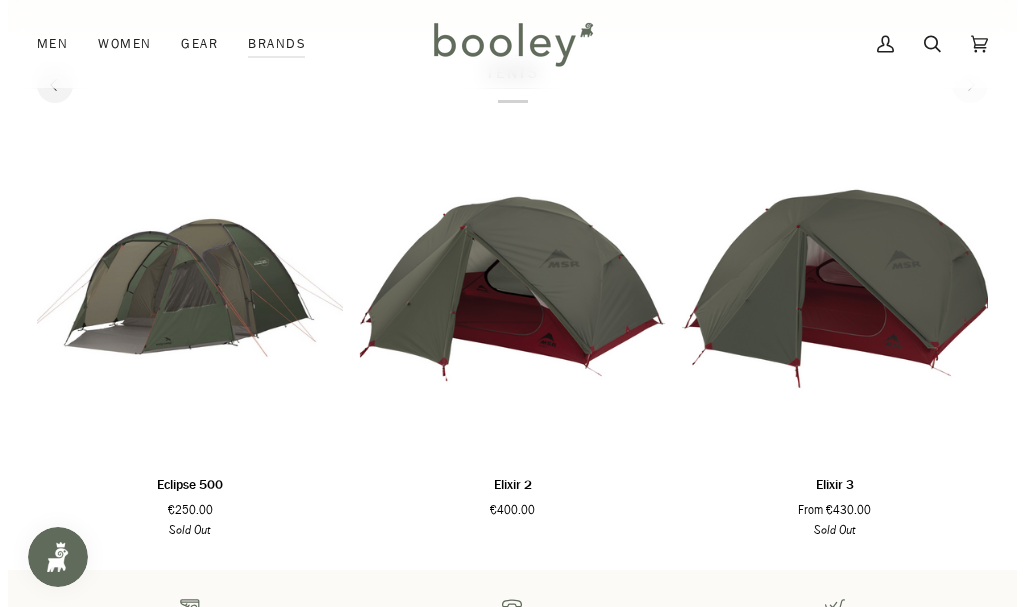 scroll, scrollTop: 1522, scrollLeft: 0, axis: vertical 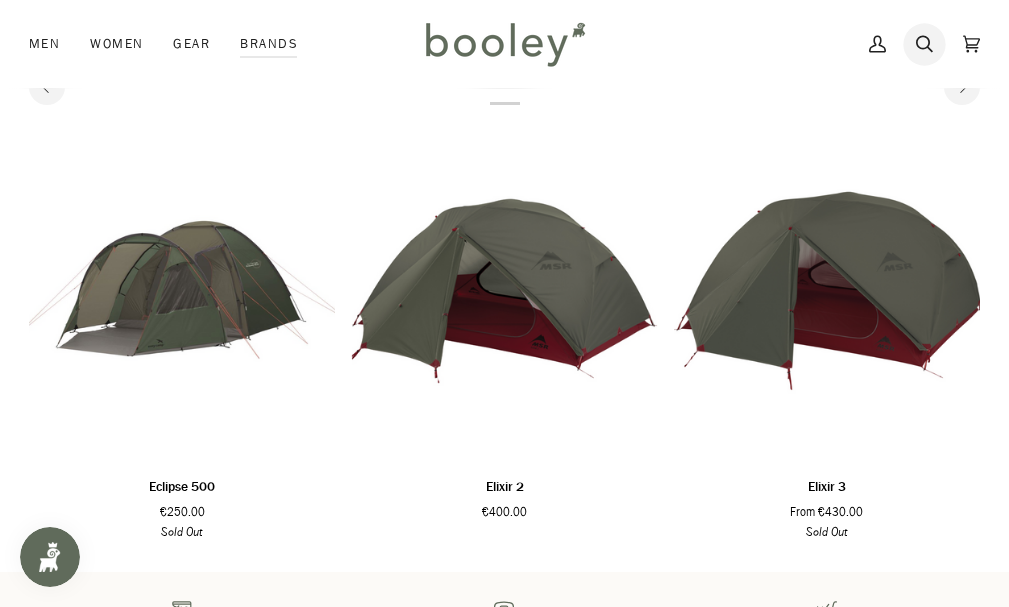 click on "Search" at bounding box center (924, 44) 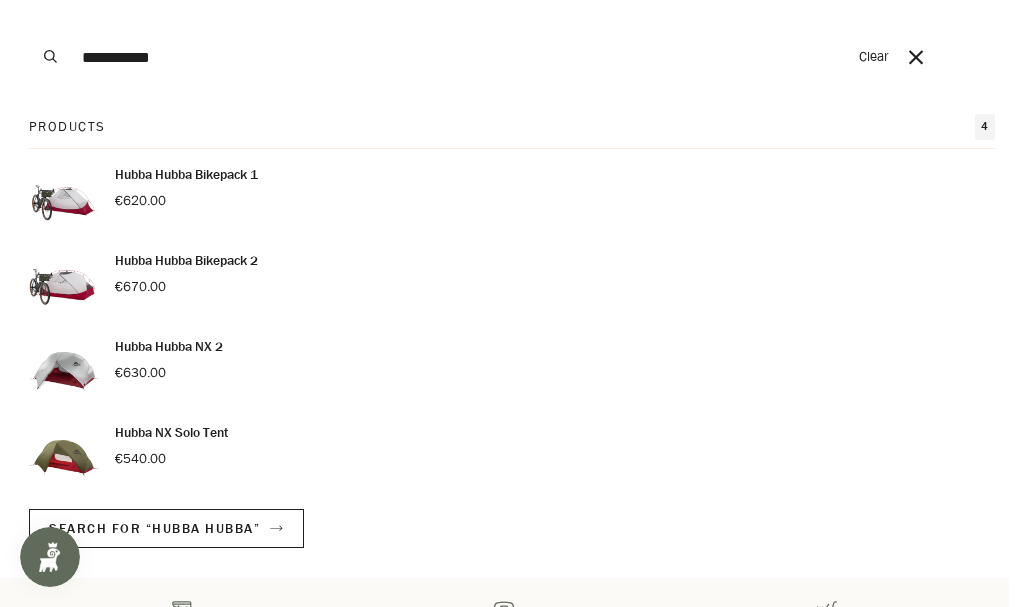type on "**********" 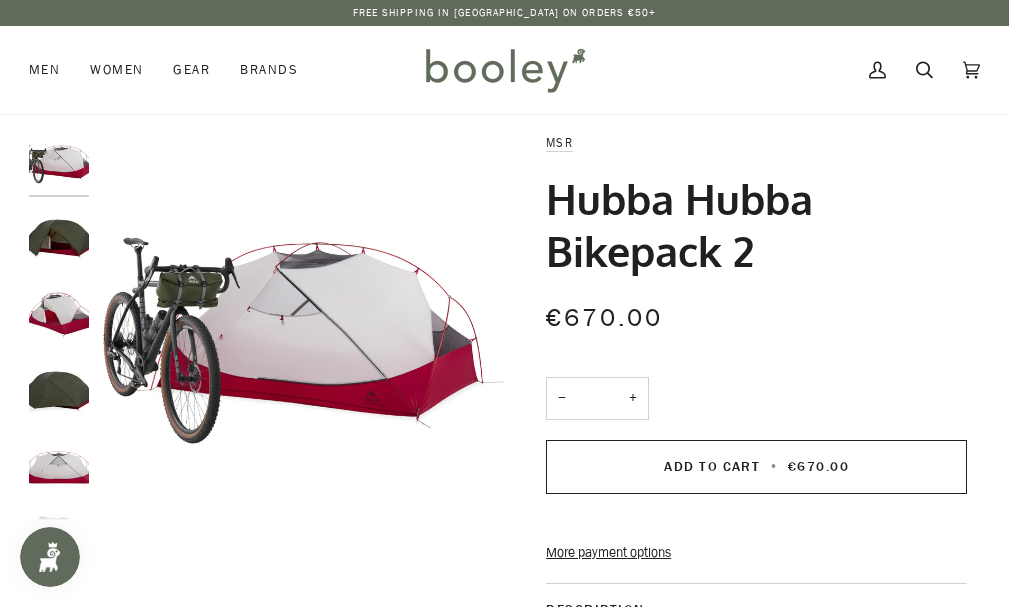 scroll, scrollTop: 0, scrollLeft: 0, axis: both 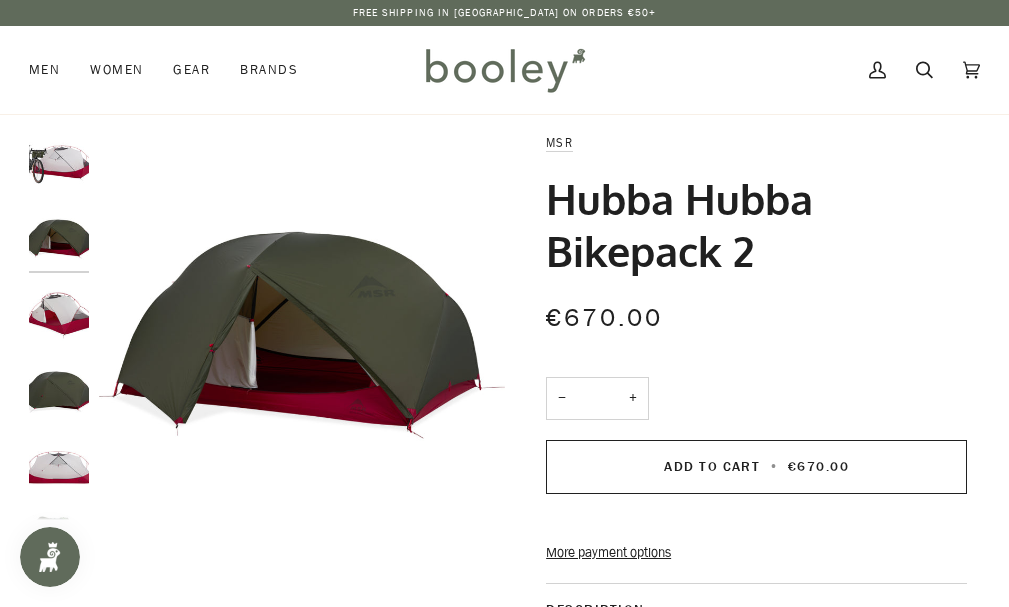 click at bounding box center [59, 316] 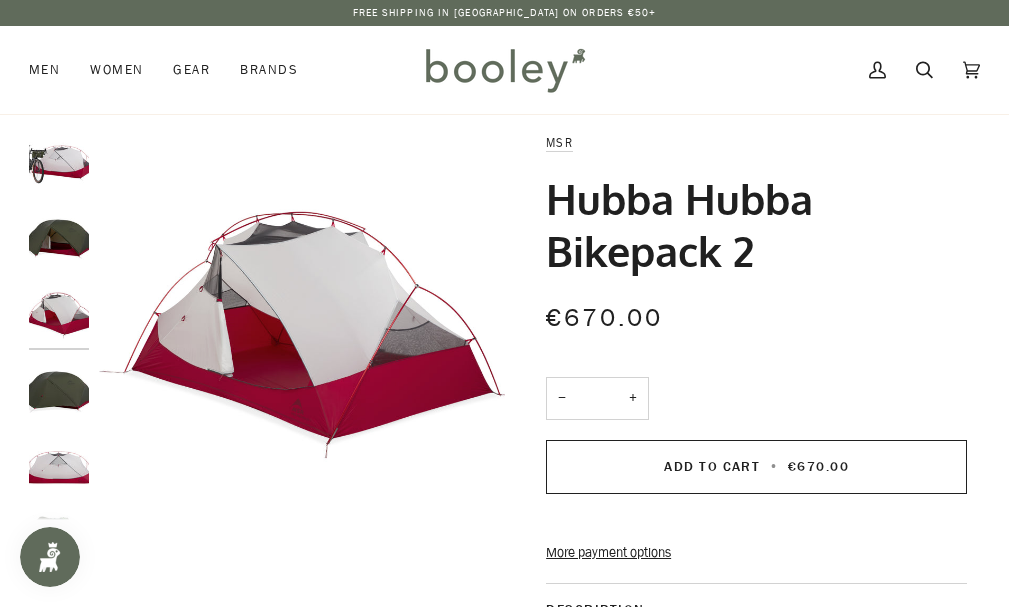 click at bounding box center [59, 392] 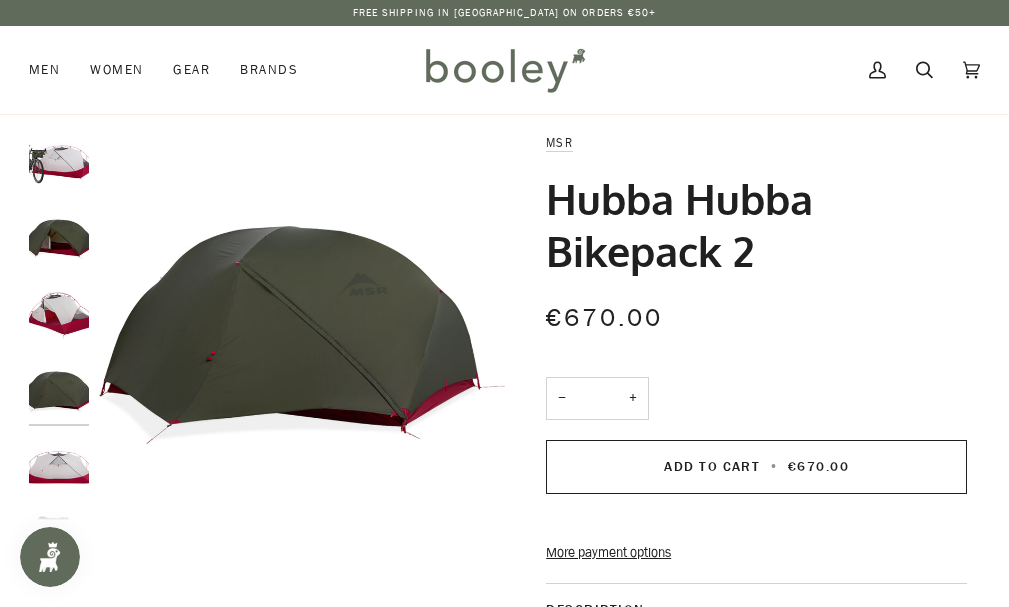 scroll, scrollTop: 56, scrollLeft: 0, axis: vertical 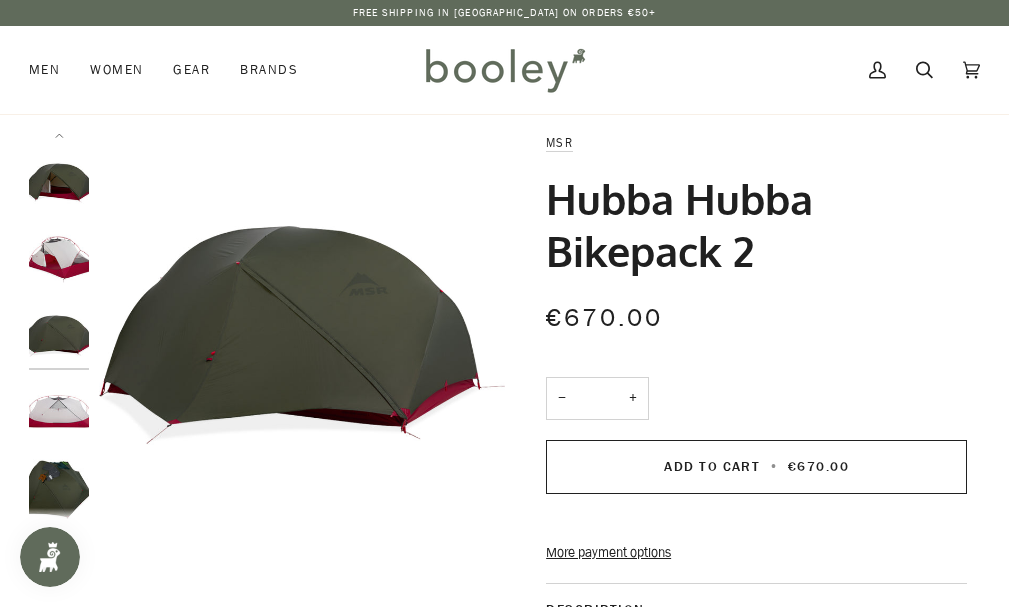 click at bounding box center [59, 412] 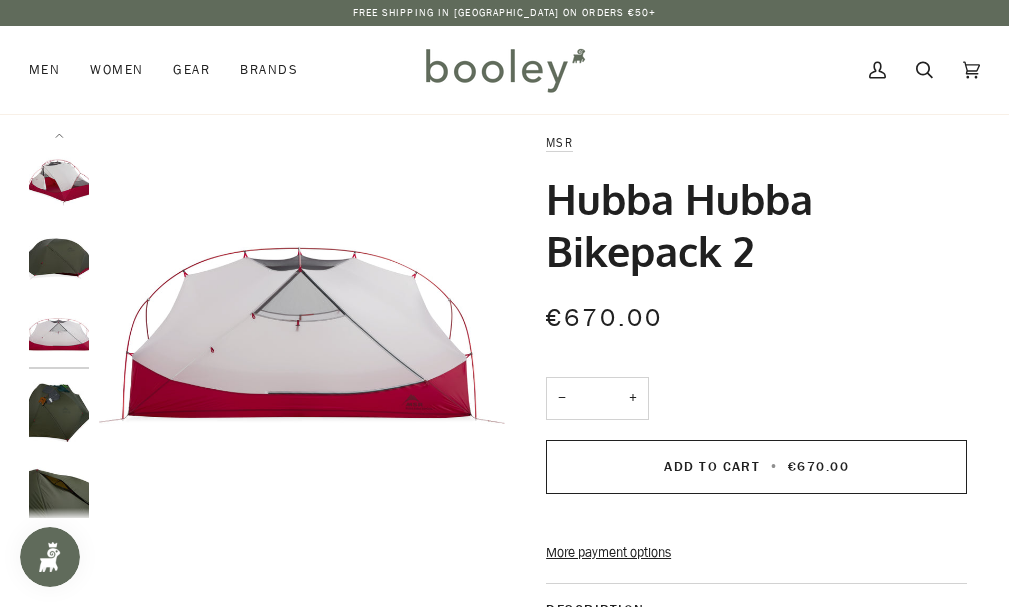 click at bounding box center [59, 412] 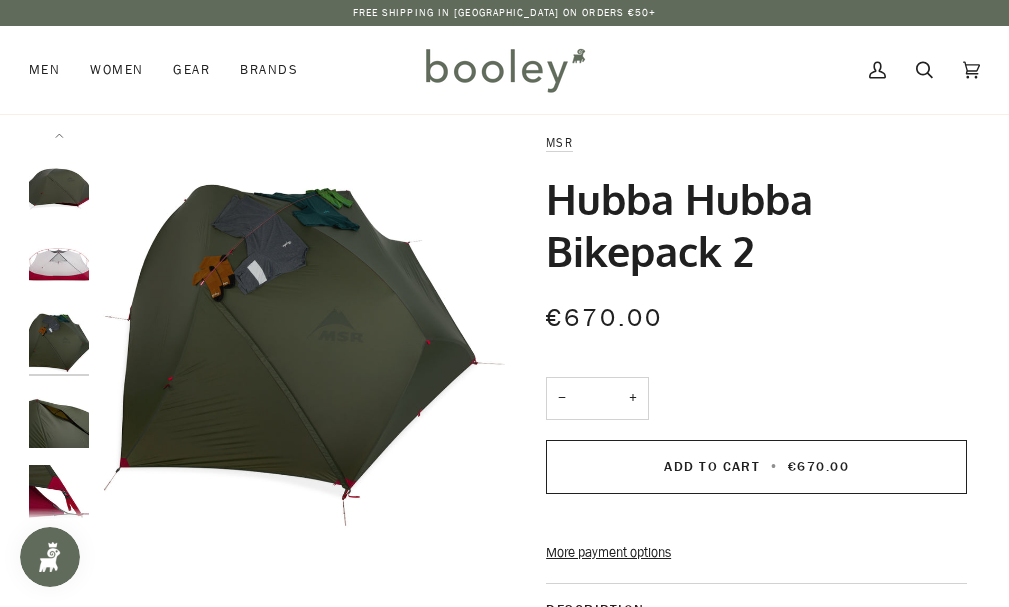 scroll, scrollTop: 209, scrollLeft: 0, axis: vertical 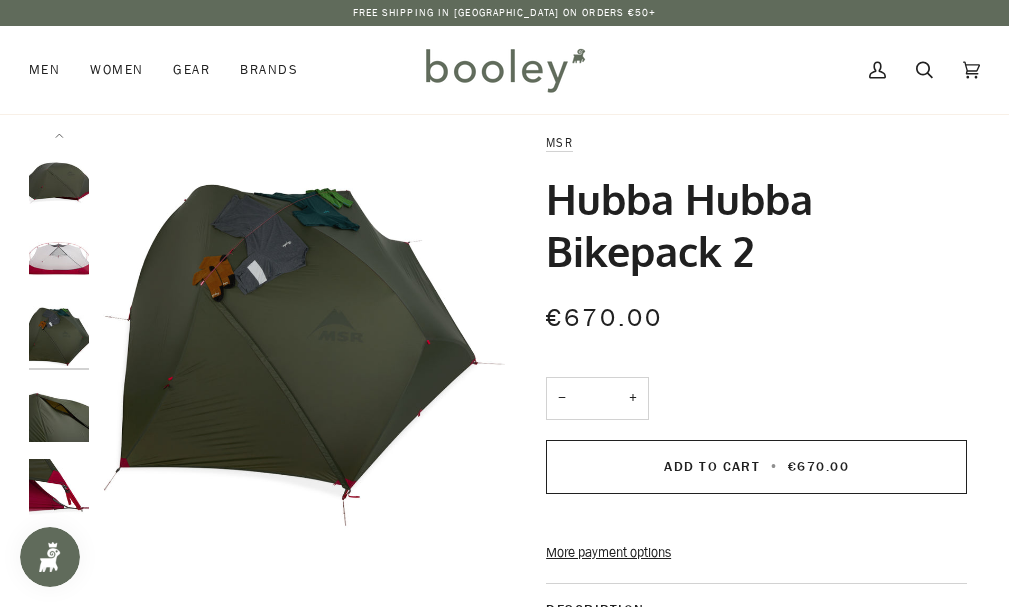 click at bounding box center [59, 412] 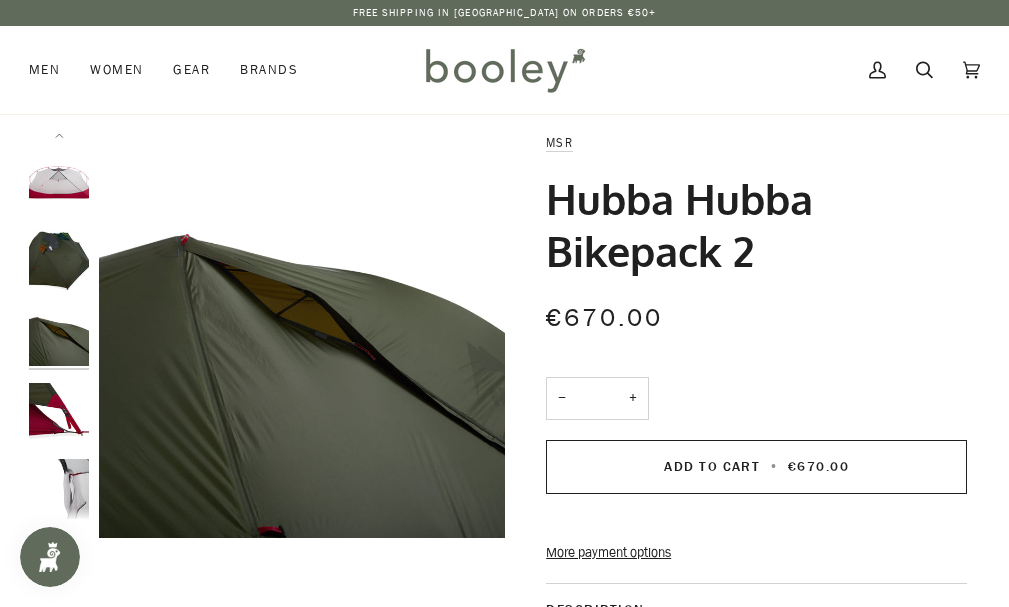 click at bounding box center [59, 413] 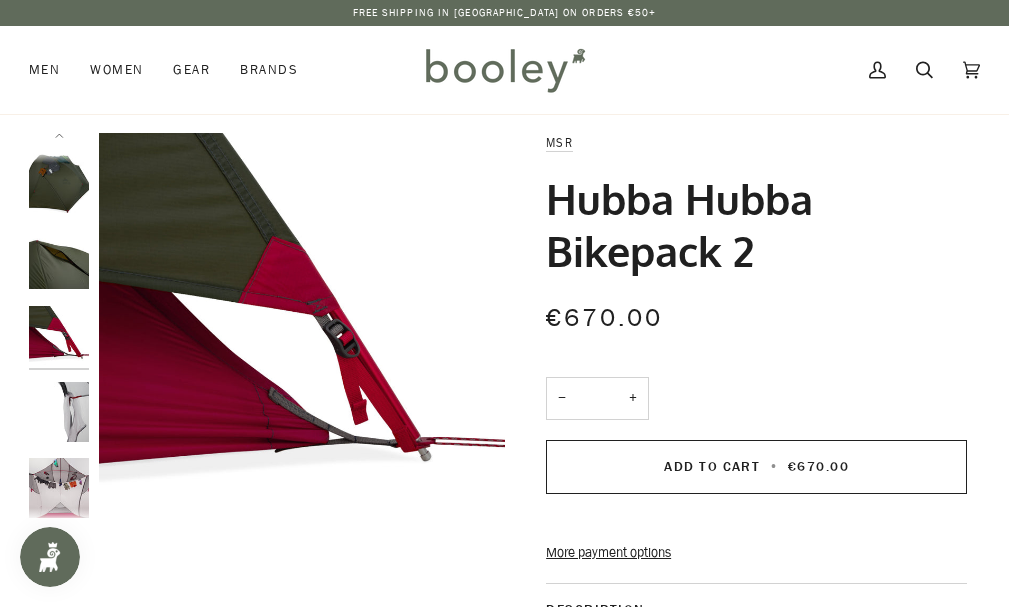 click at bounding box center [59, 412] 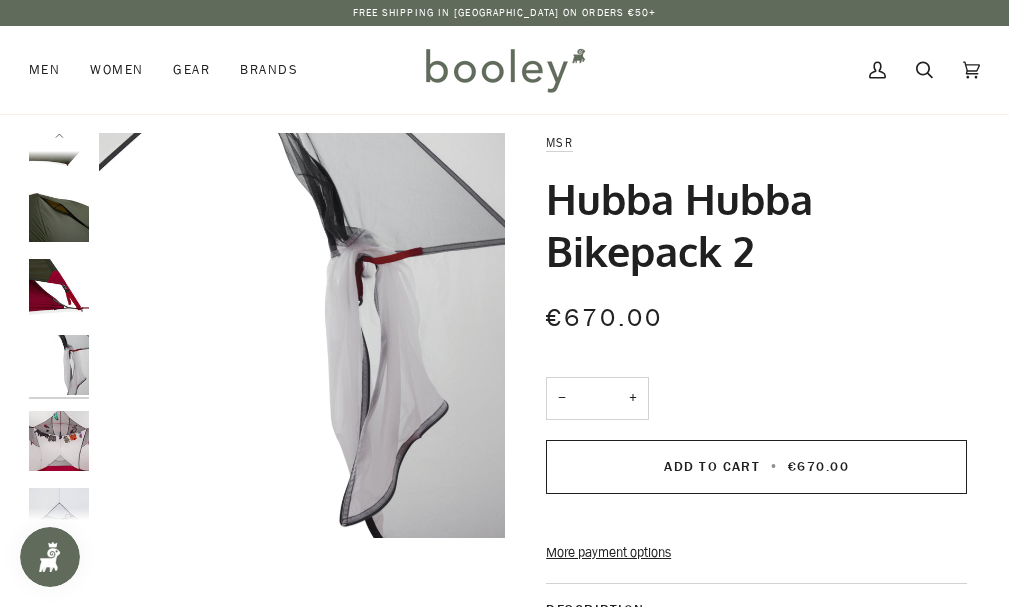 scroll, scrollTop: 438, scrollLeft: 0, axis: vertical 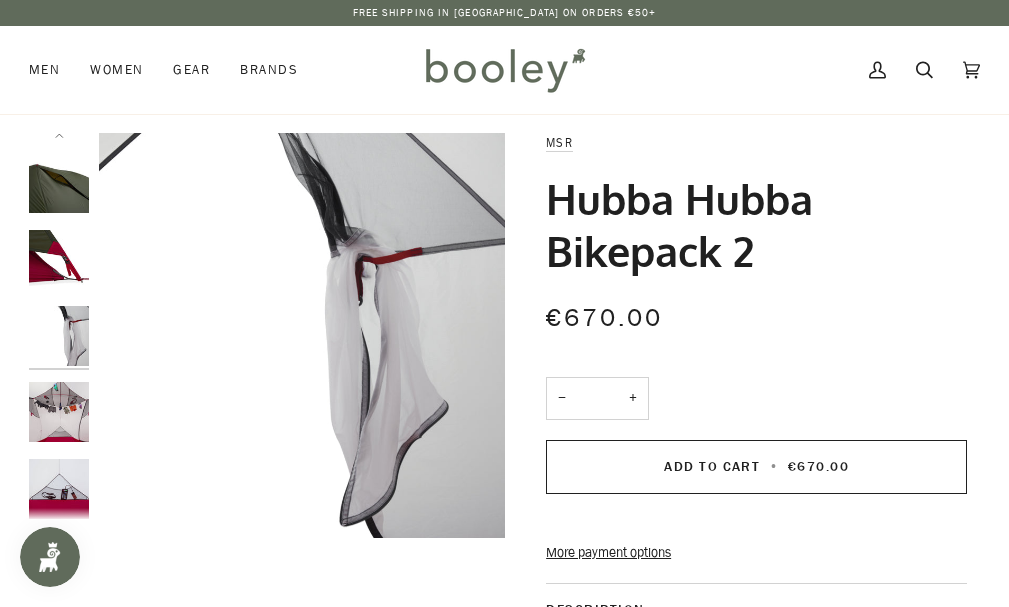 click at bounding box center (59, 412) 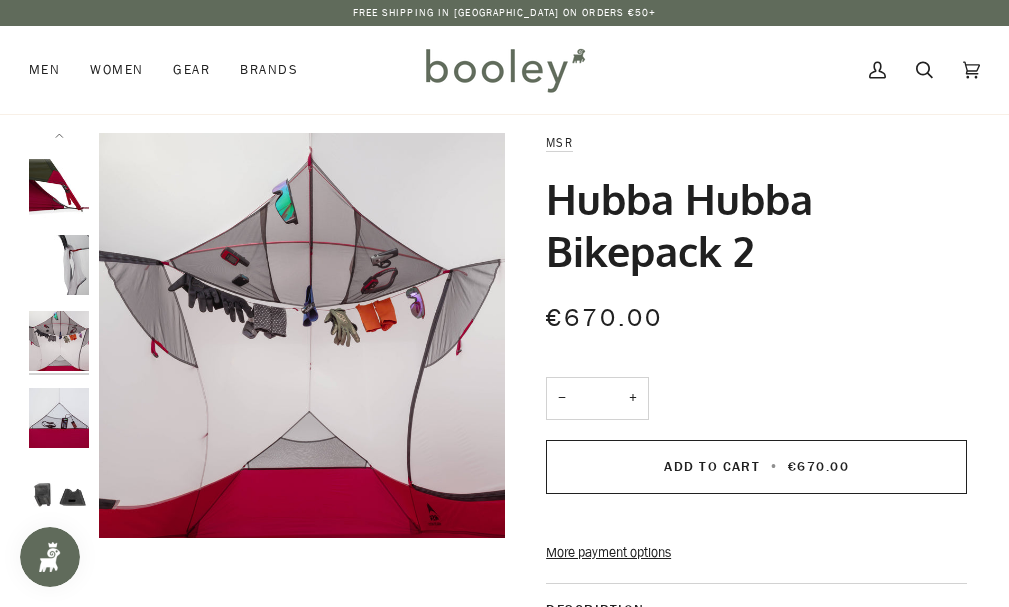 scroll, scrollTop: 515, scrollLeft: 0, axis: vertical 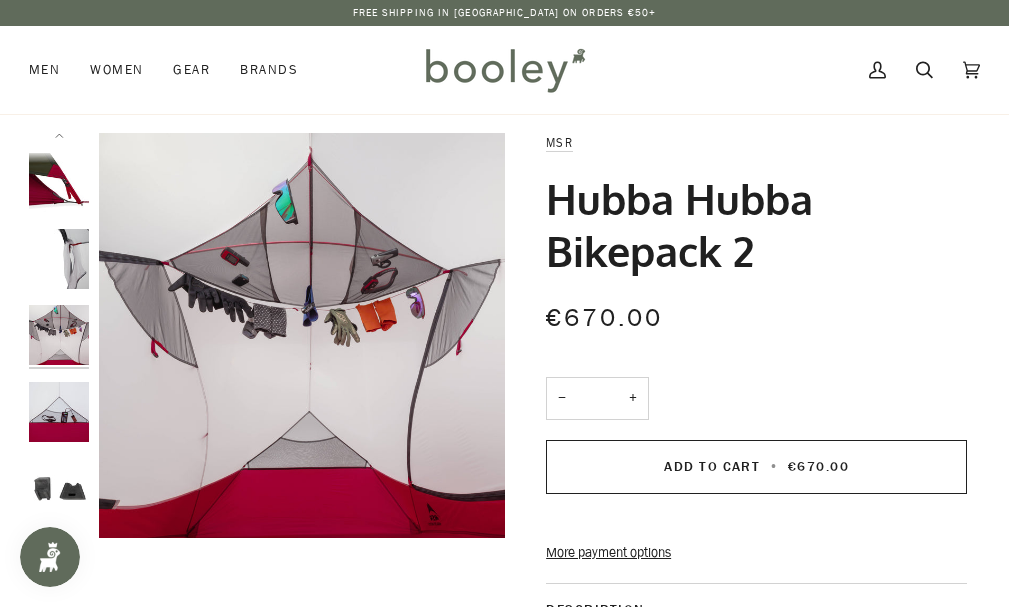 click at bounding box center (59, 412) 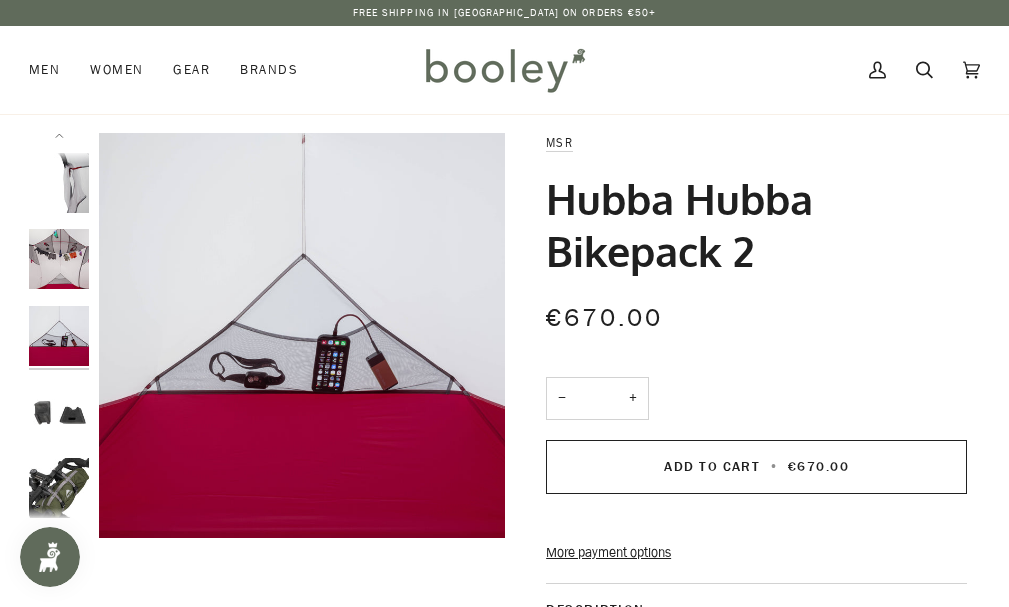 click at bounding box center [59, 412] 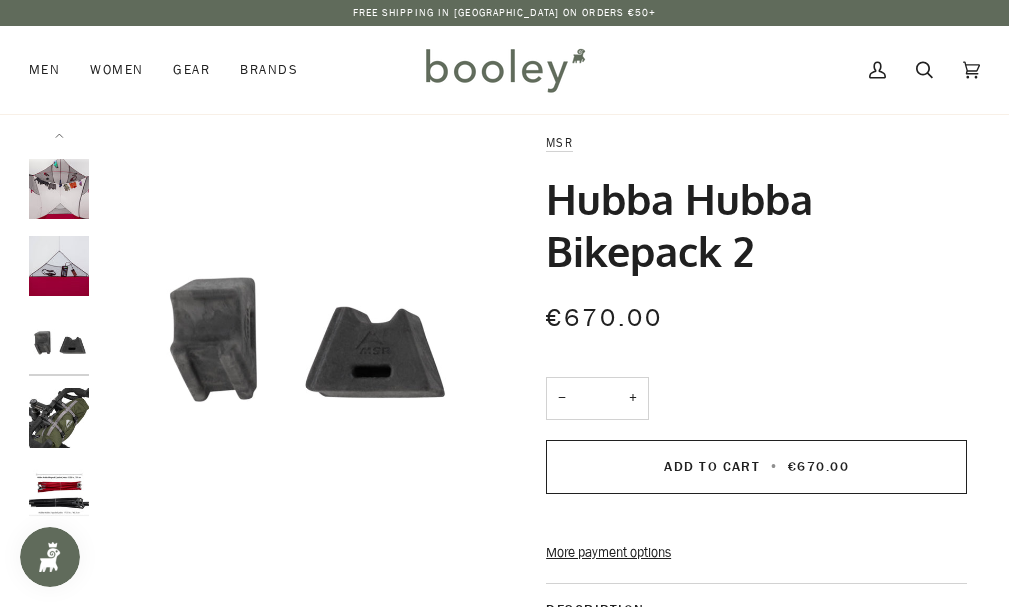 scroll, scrollTop: 667, scrollLeft: 0, axis: vertical 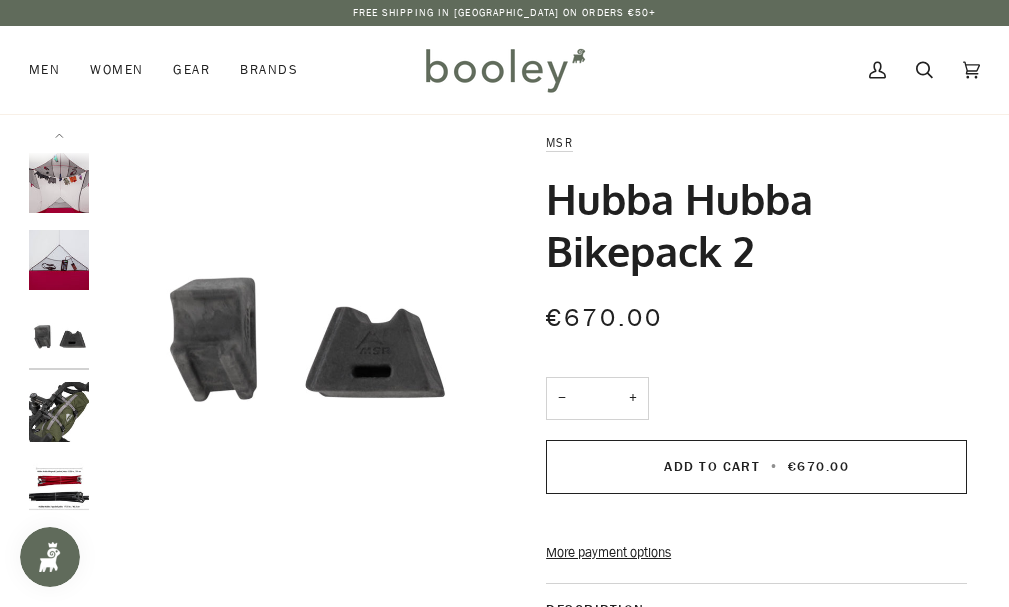 click at bounding box center [59, 412] 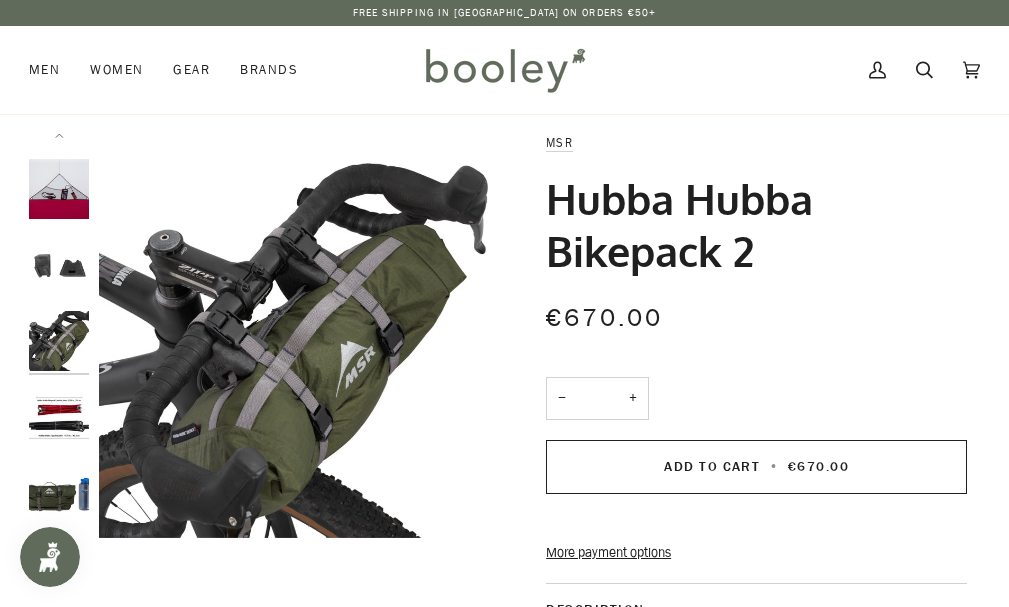 scroll, scrollTop: 744, scrollLeft: 0, axis: vertical 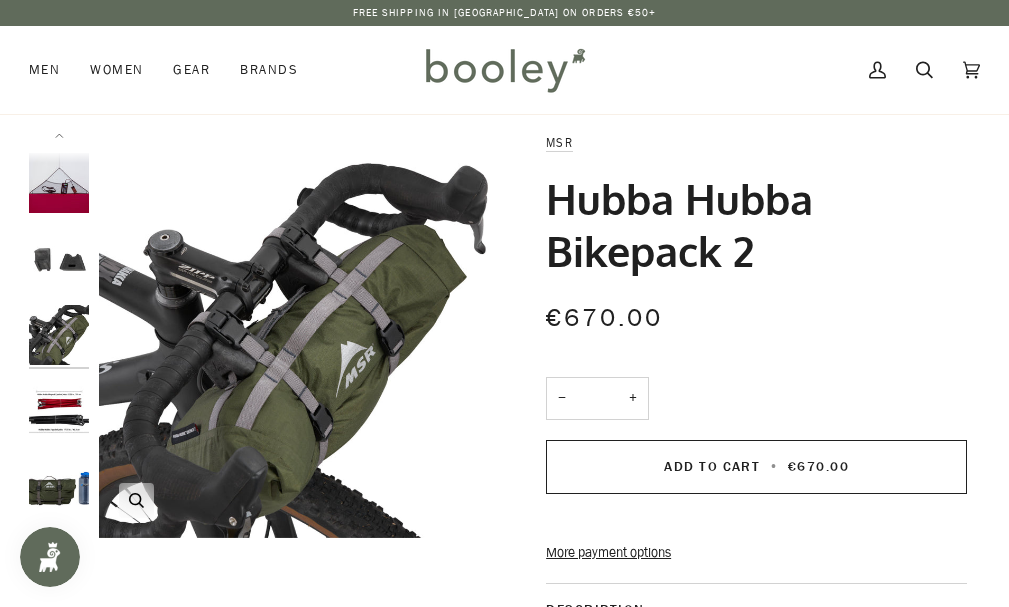 click at bounding box center [302, 336] 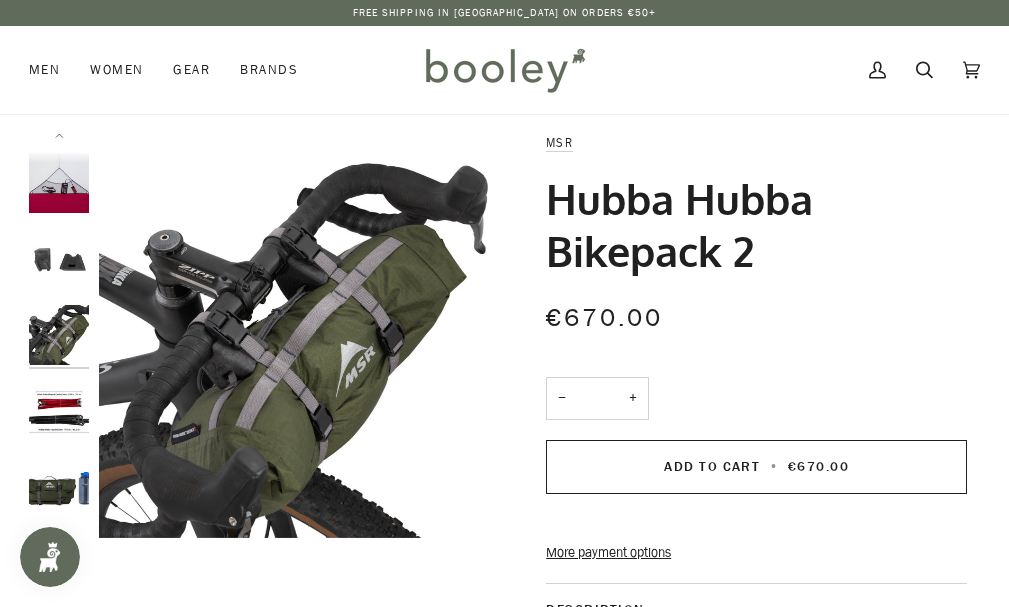 click at bounding box center (59, 488) 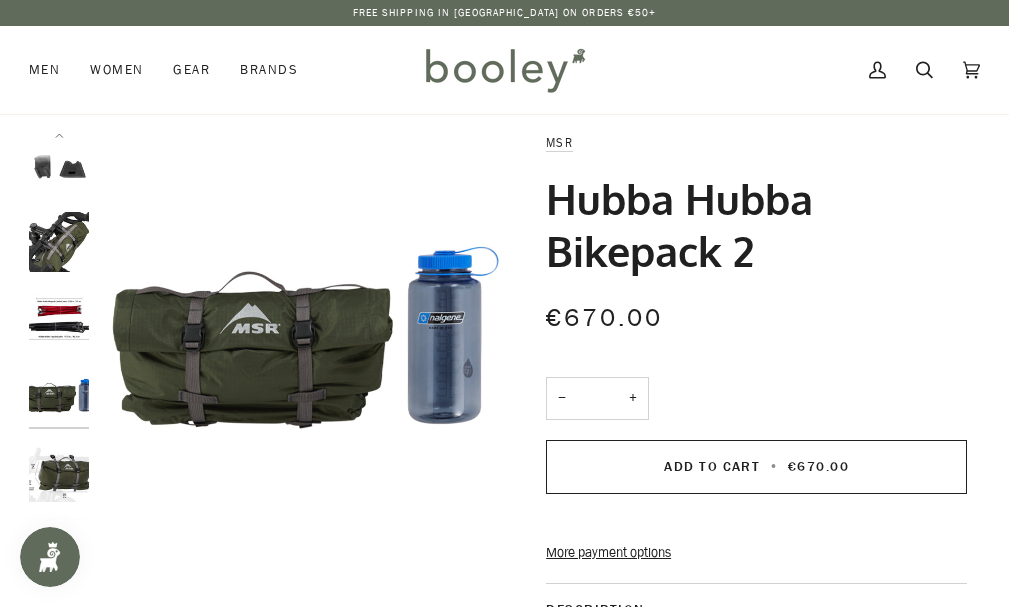 scroll, scrollTop: 893, scrollLeft: 0, axis: vertical 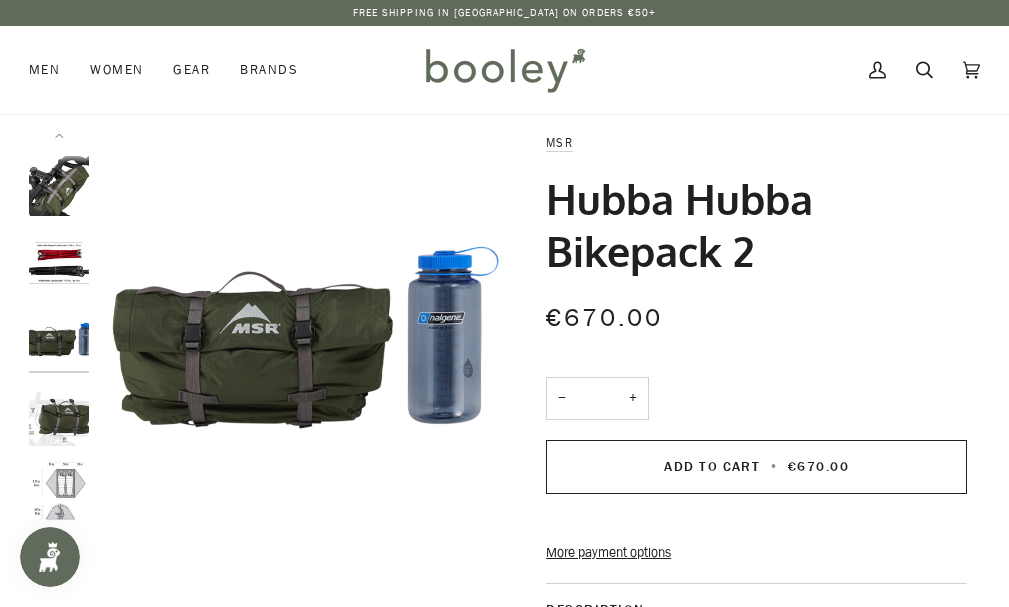 click at bounding box center (59, 416) 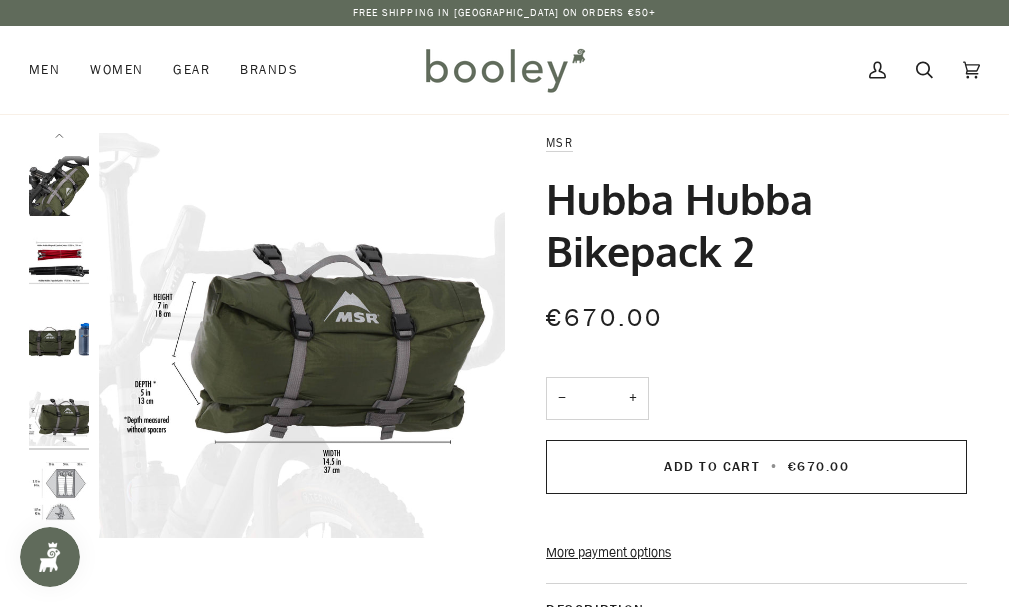 click at bounding box center [59, 492] 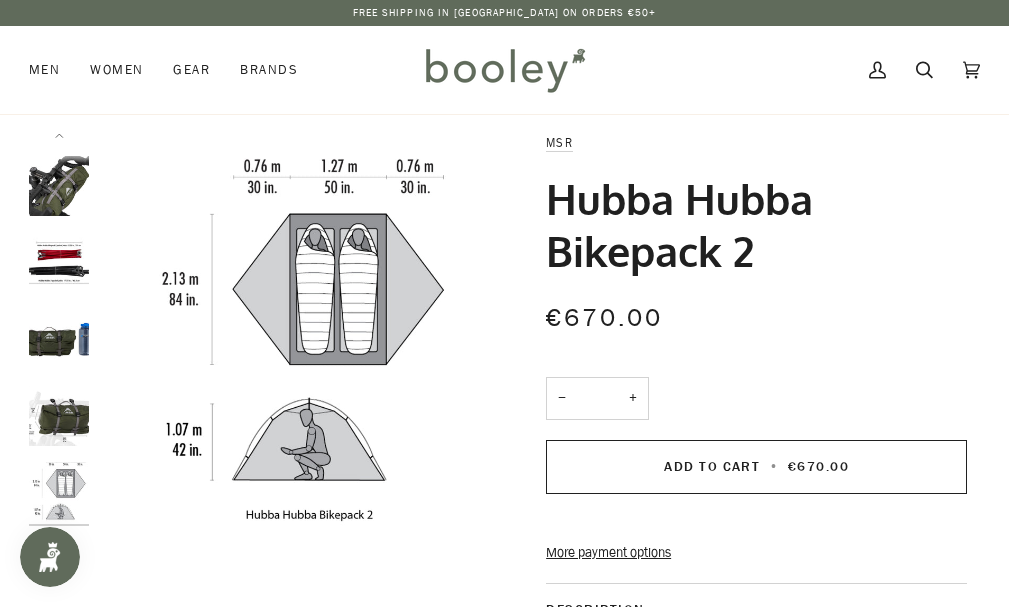 click at bounding box center [59, 492] 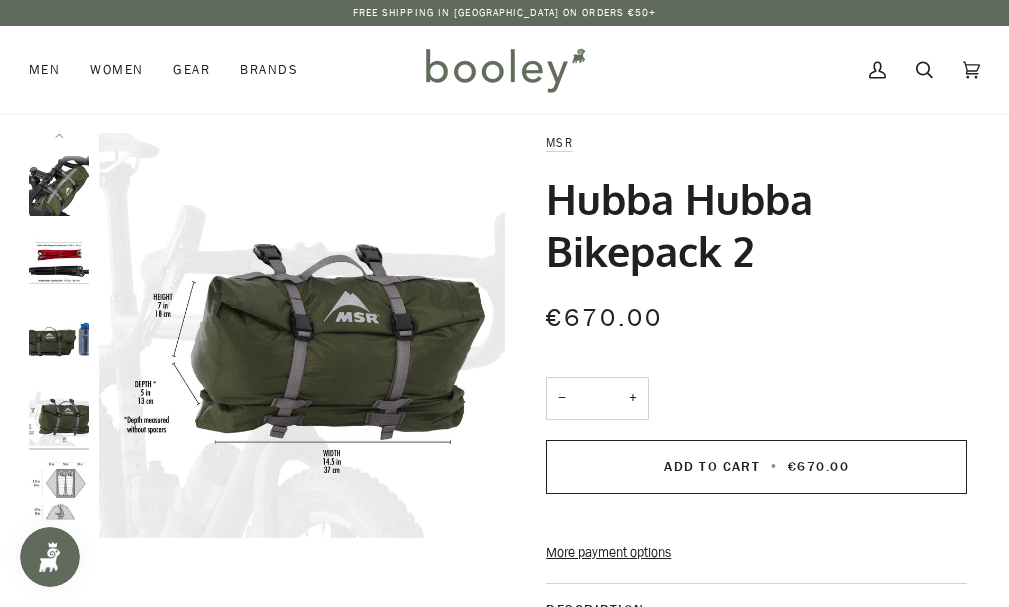 click at bounding box center [59, 339] 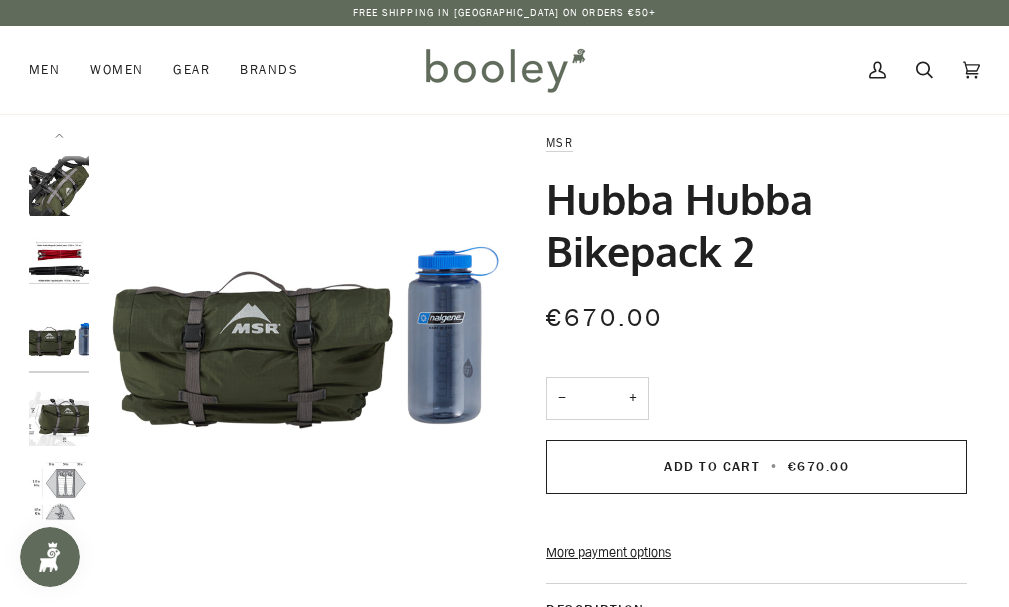 click at bounding box center (59, 263) 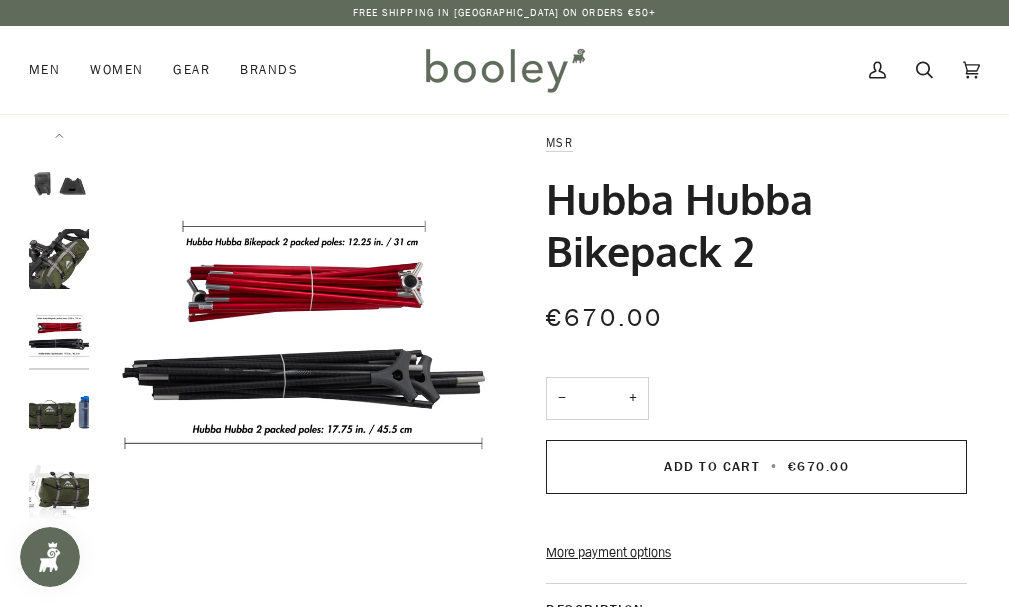 click at bounding box center (59, 259) 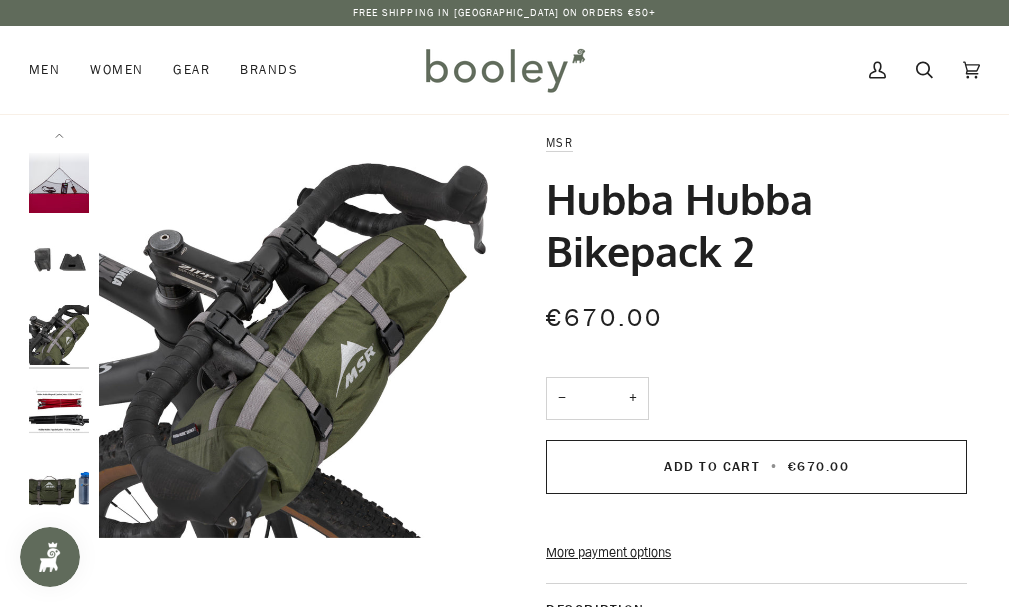click at bounding box center [59, 259] 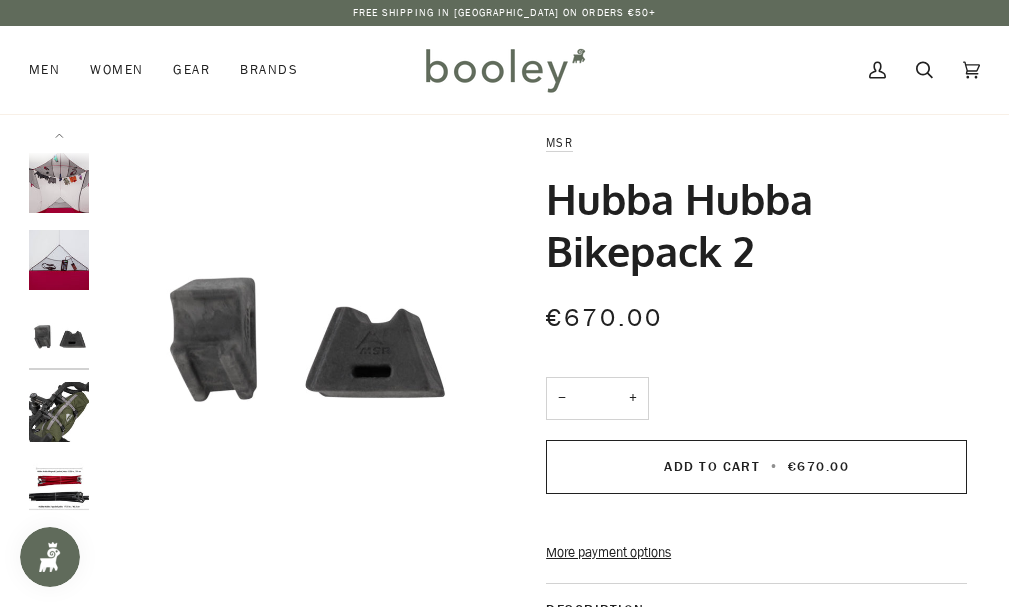 click at bounding box center (59, 260) 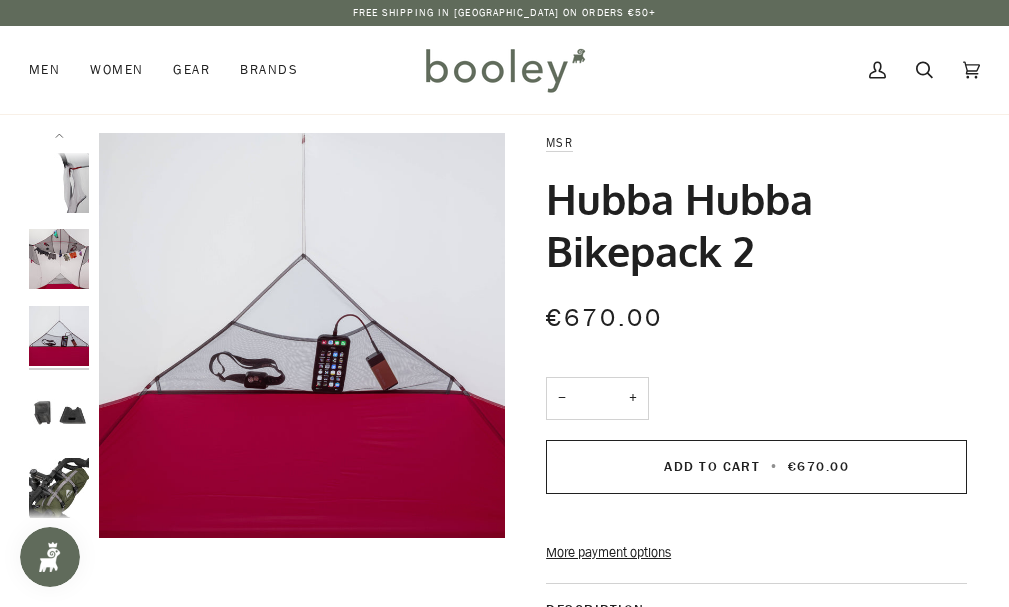 click at bounding box center (59, 259) 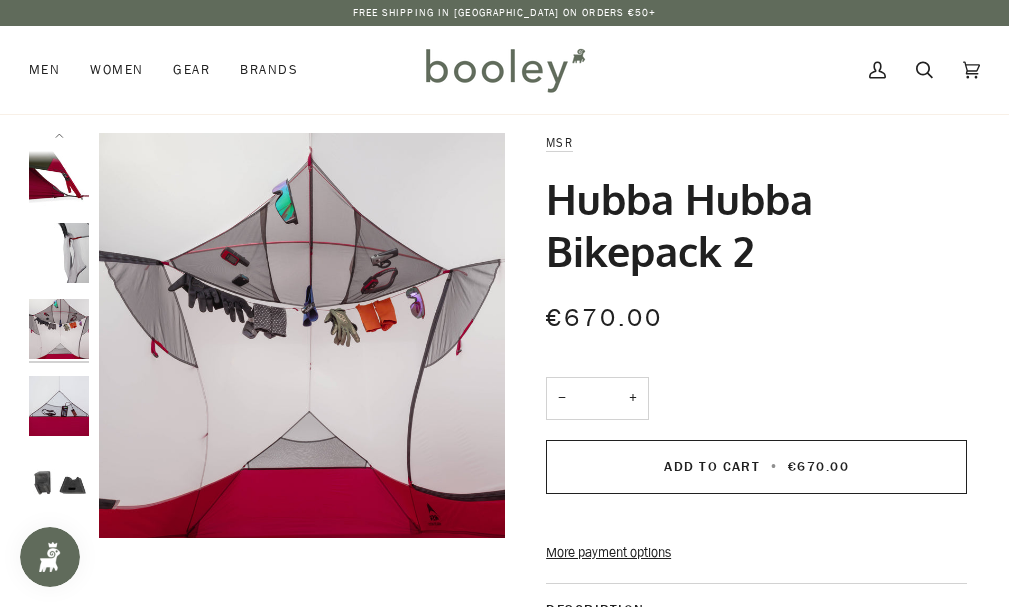 scroll, scrollTop: 515, scrollLeft: 0, axis: vertical 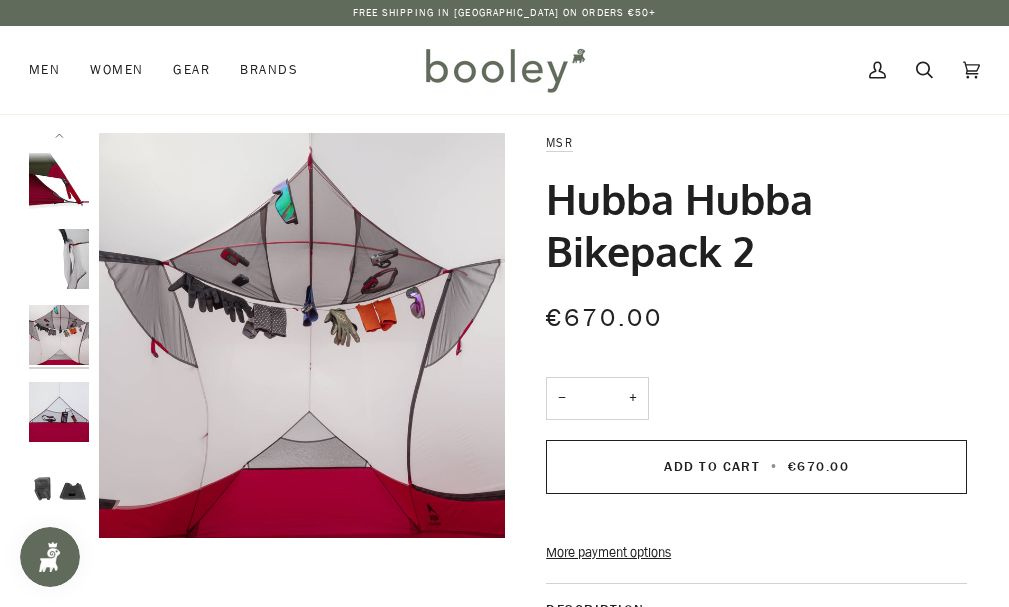 click at bounding box center (59, 259) 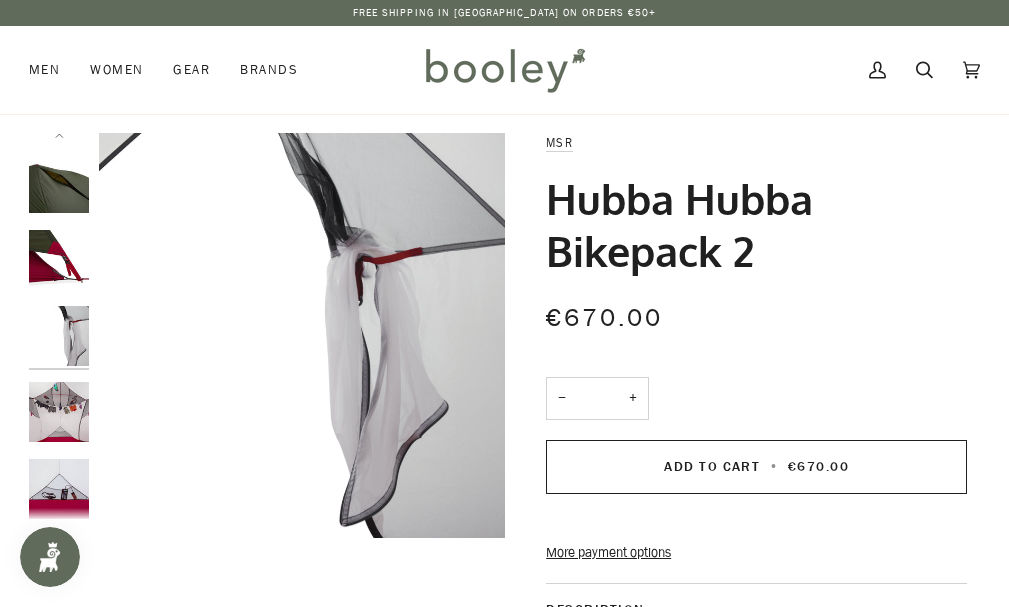 click at bounding box center (59, 260) 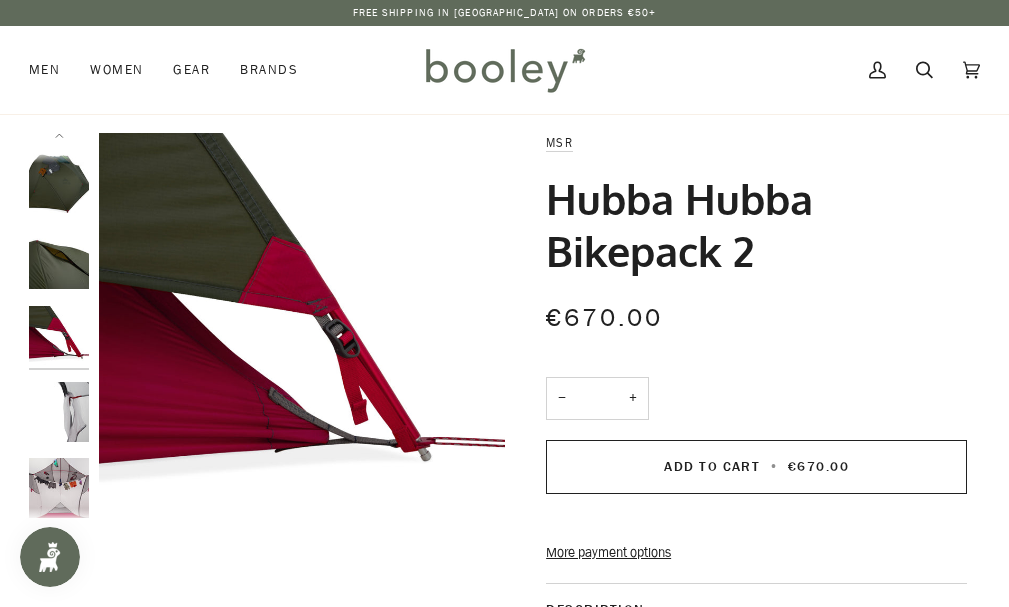 click at bounding box center (59, 259) 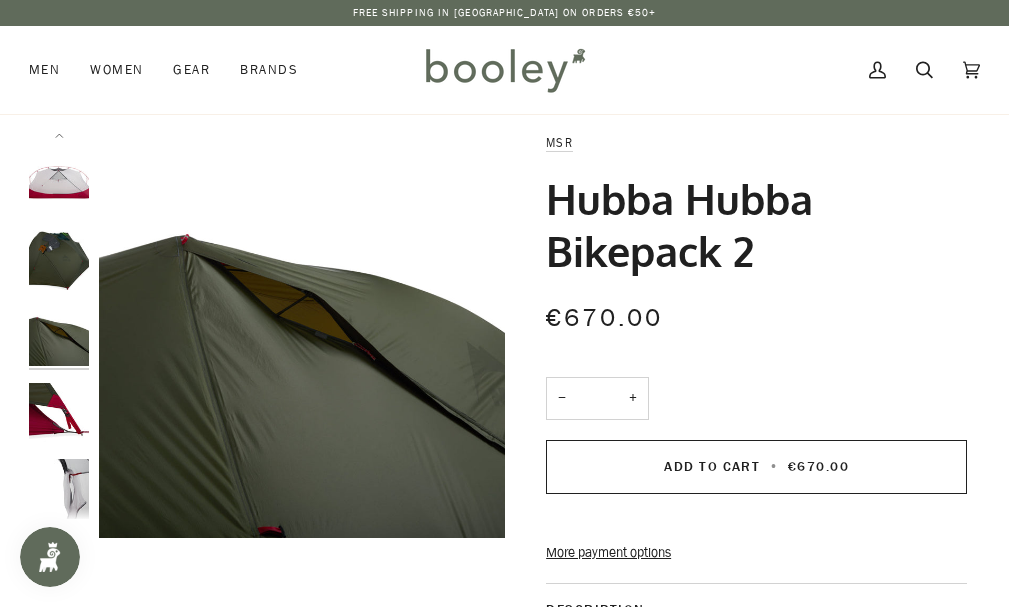 click at bounding box center (59, 260) 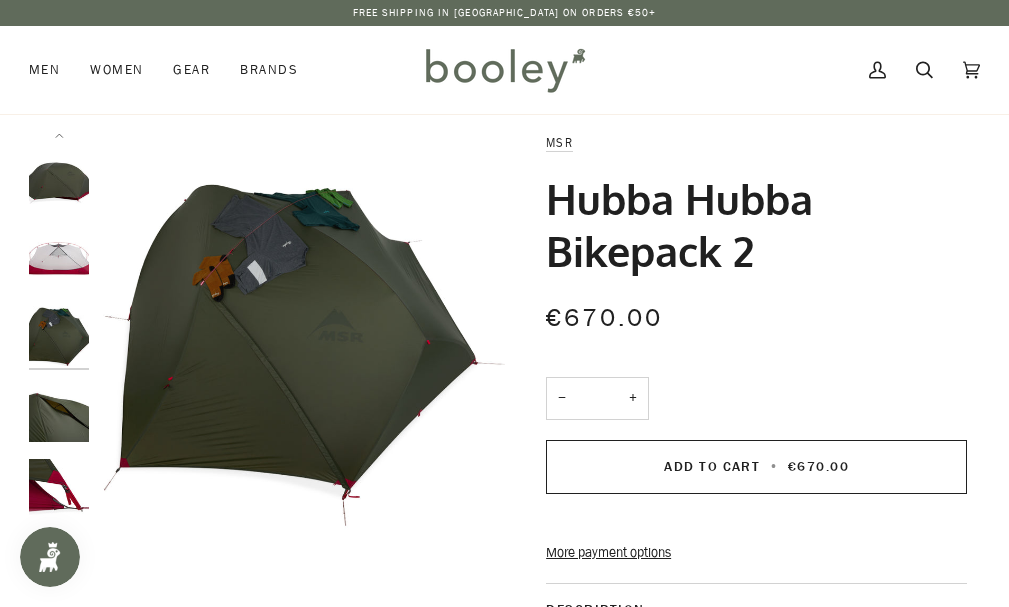 click at bounding box center [59, 259] 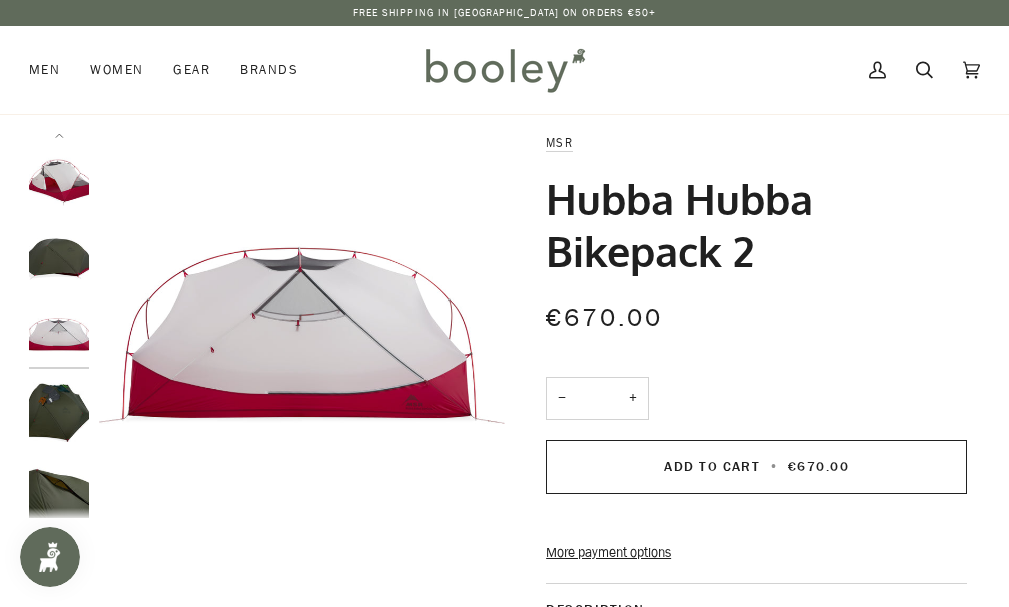 click at bounding box center [59, 259] 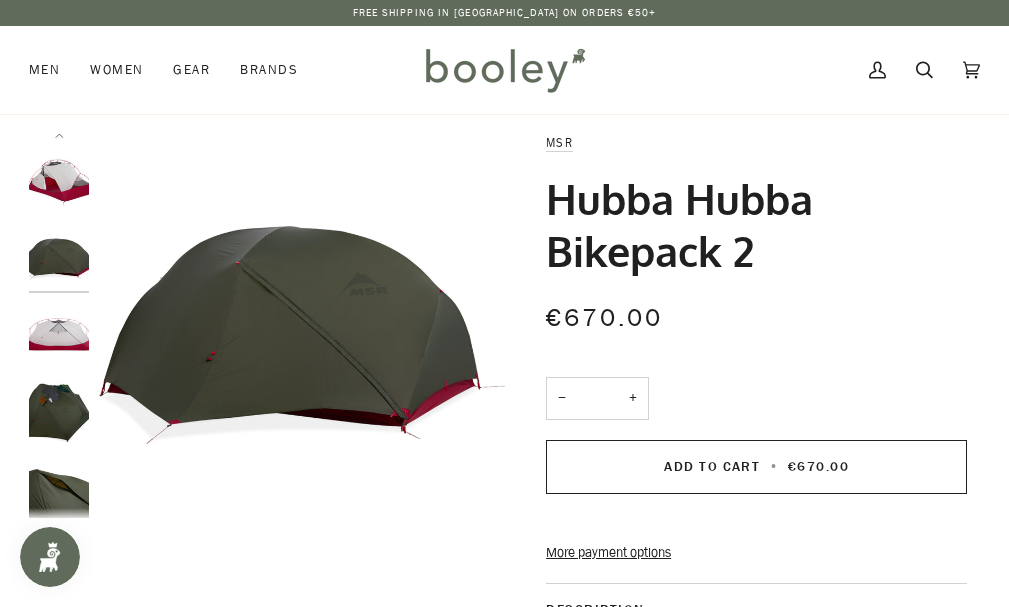 scroll, scrollTop: 56, scrollLeft: 0, axis: vertical 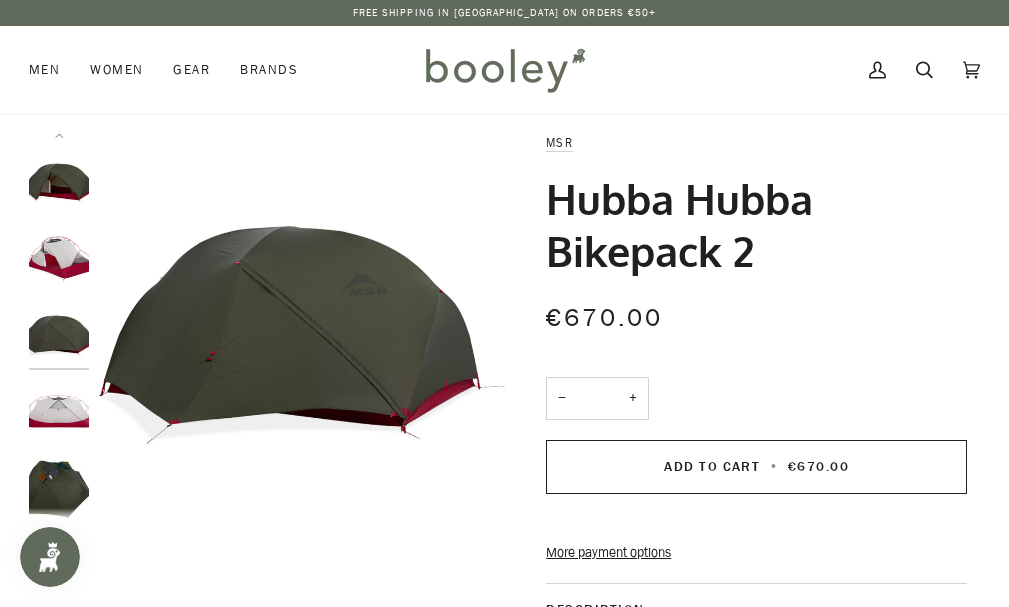 click at bounding box center (59, 260) 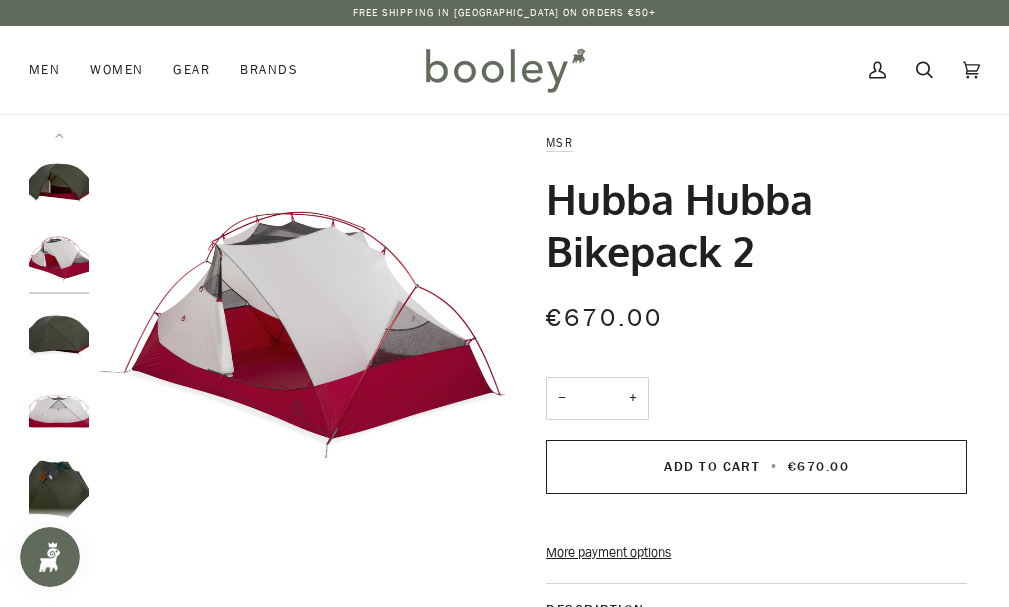 scroll, scrollTop: 0, scrollLeft: 0, axis: both 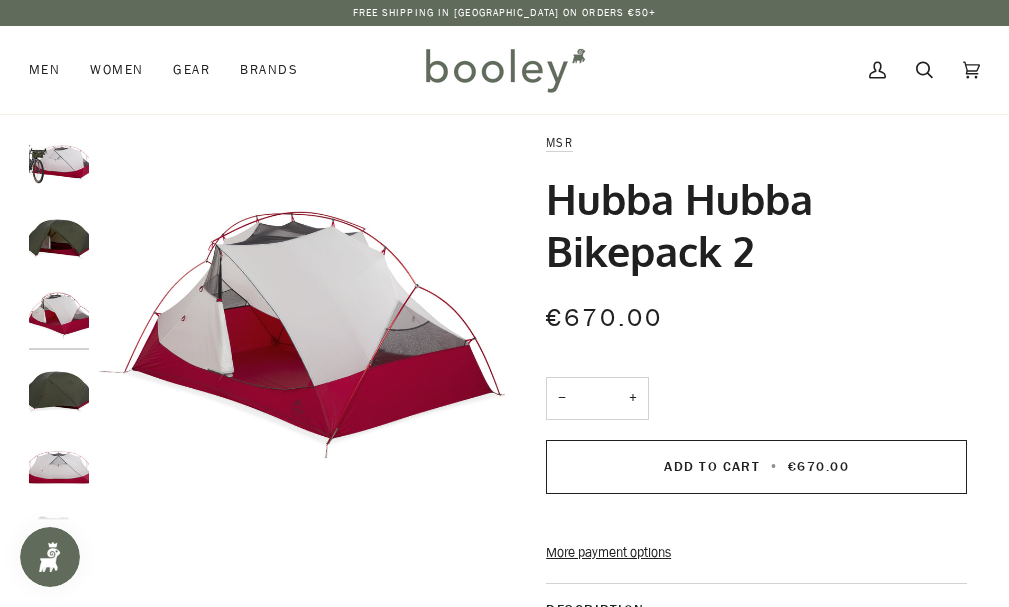 click at bounding box center (59, 239) 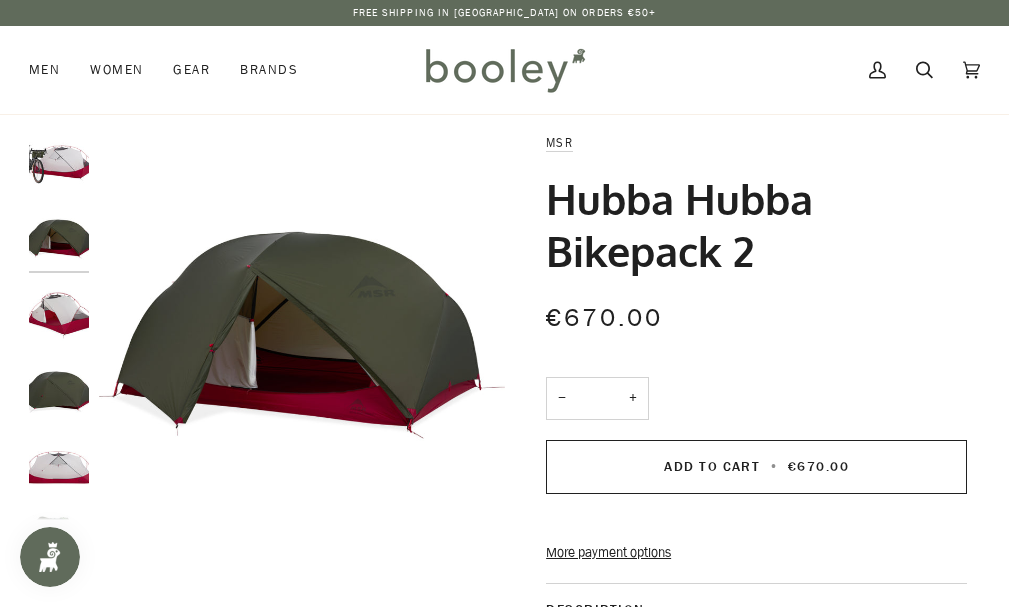 click at bounding box center [59, 163] 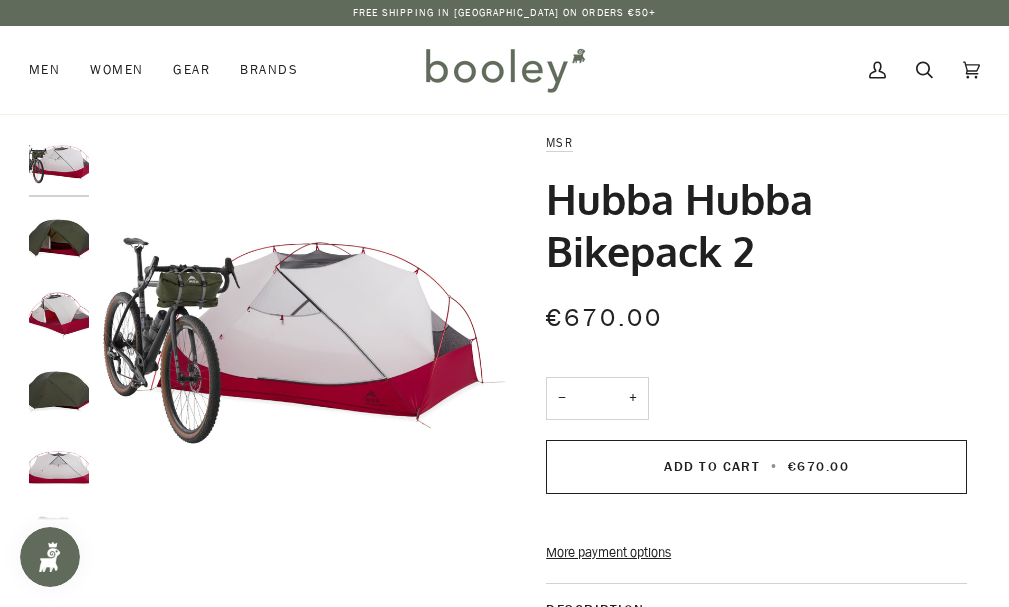 click at bounding box center (59, 163) 